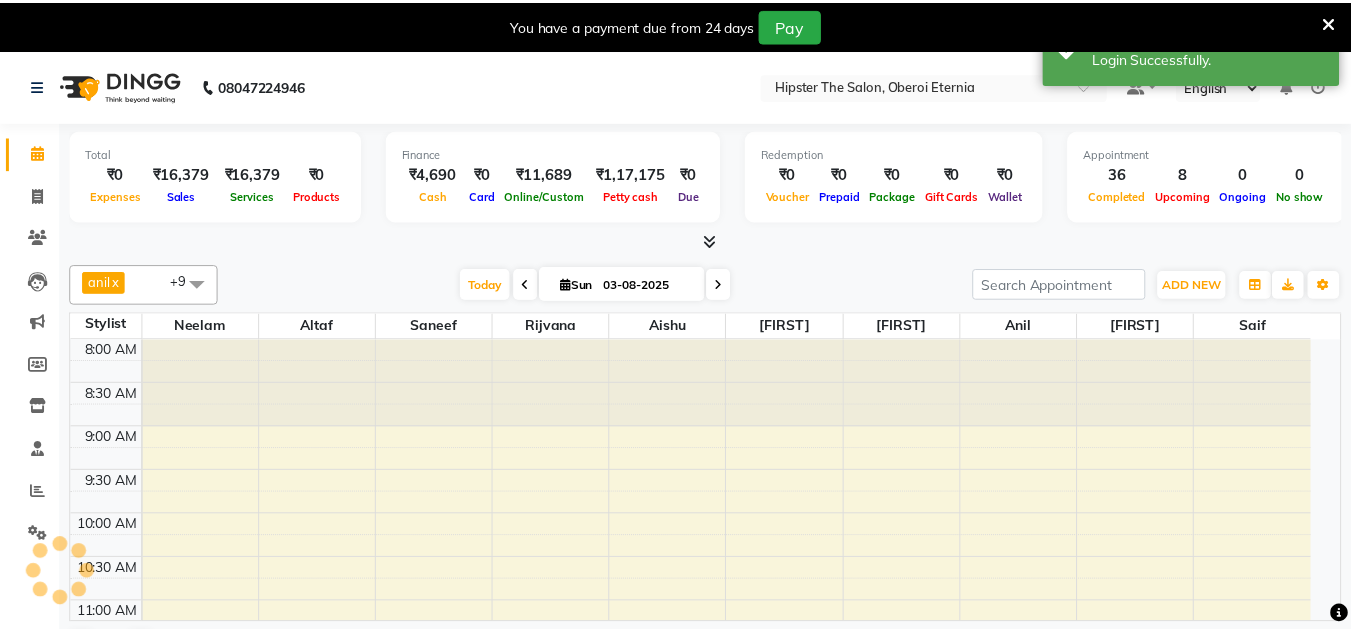 scroll, scrollTop: 0, scrollLeft: 0, axis: both 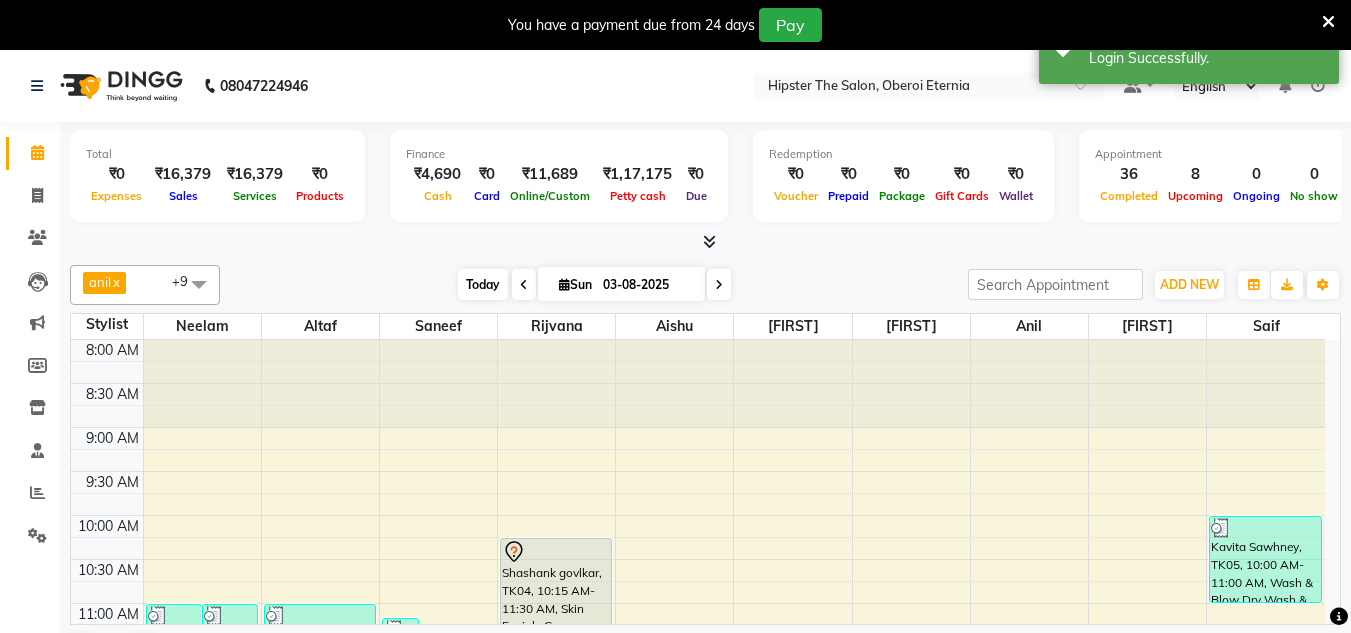 click on "Today" at bounding box center (483, 284) 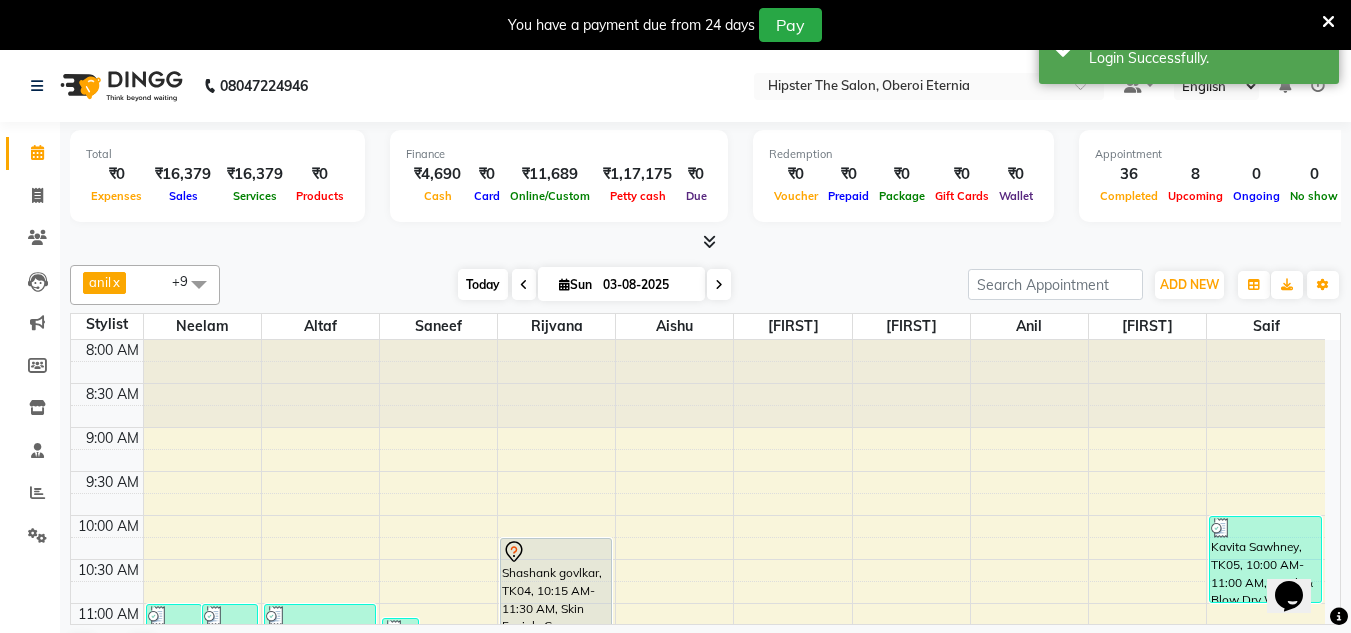 scroll, scrollTop: 859, scrollLeft: 0, axis: vertical 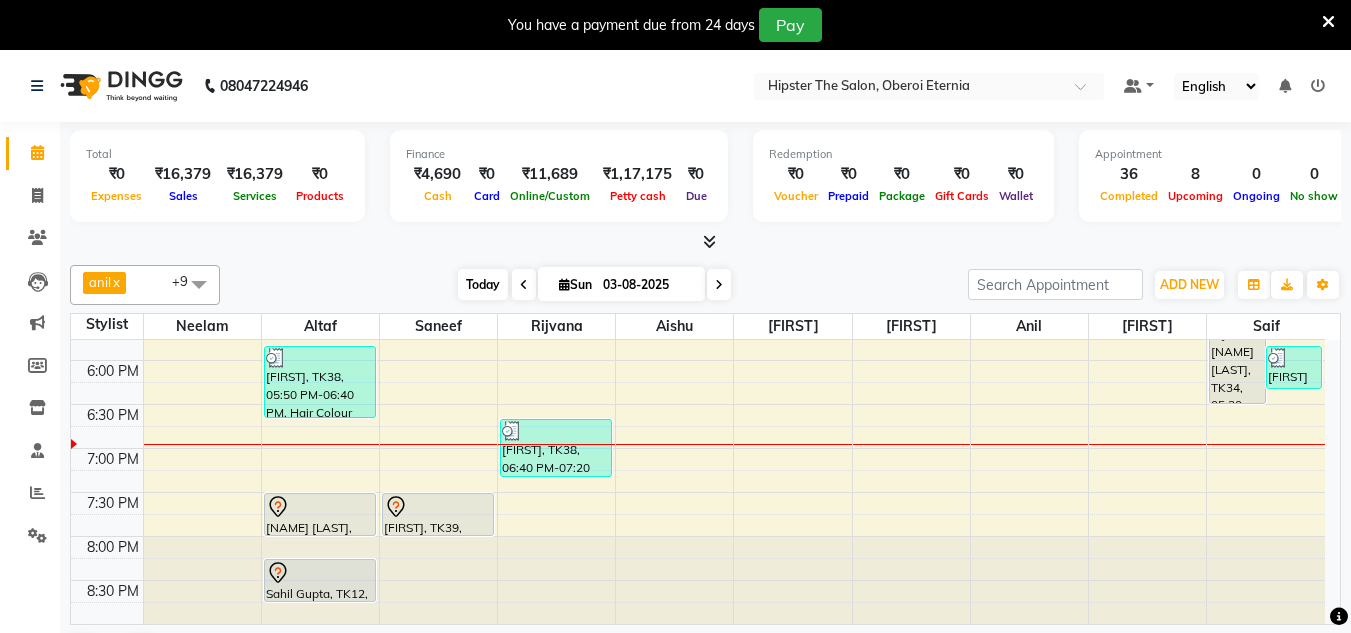 click on "Today" at bounding box center (483, 284) 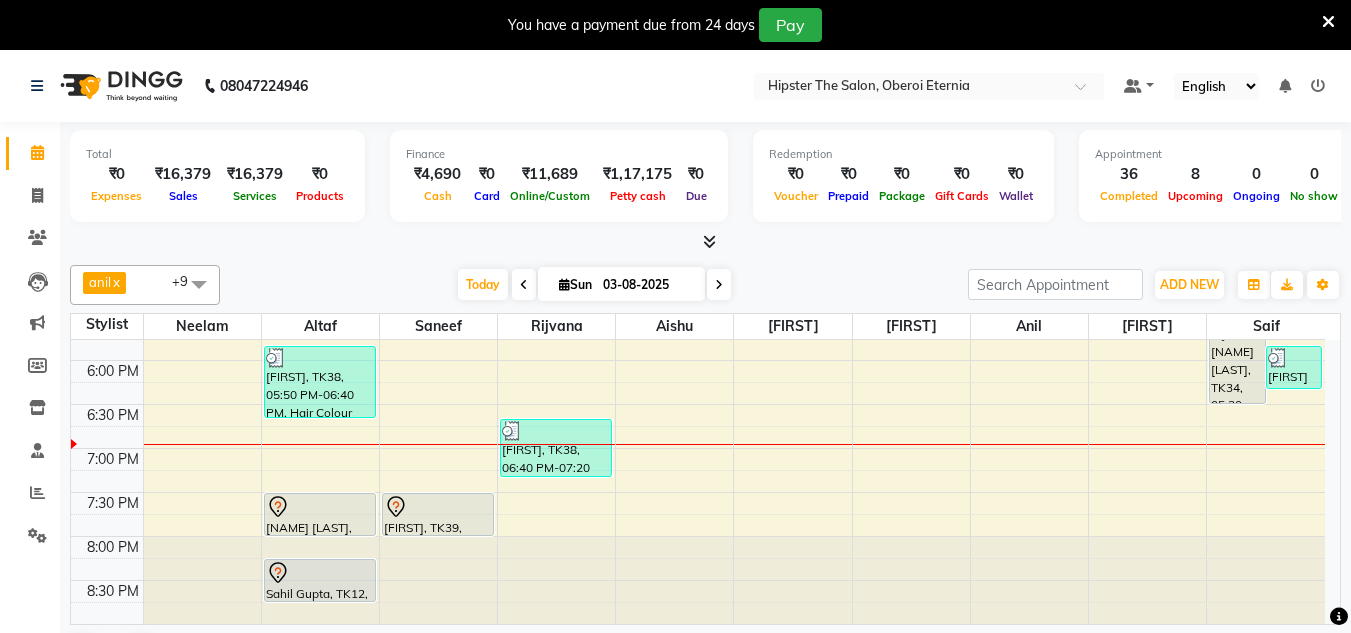 scroll, scrollTop: 51, scrollLeft: 0, axis: vertical 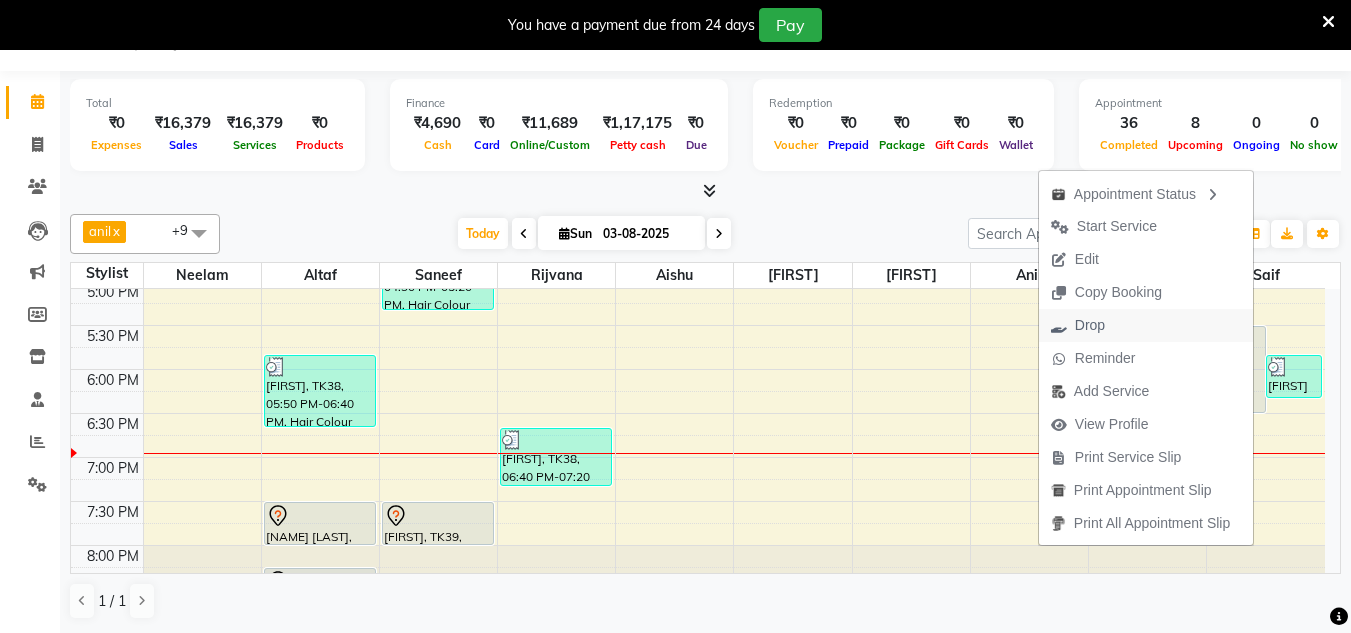 click on "Drop" at bounding box center (1090, 325) 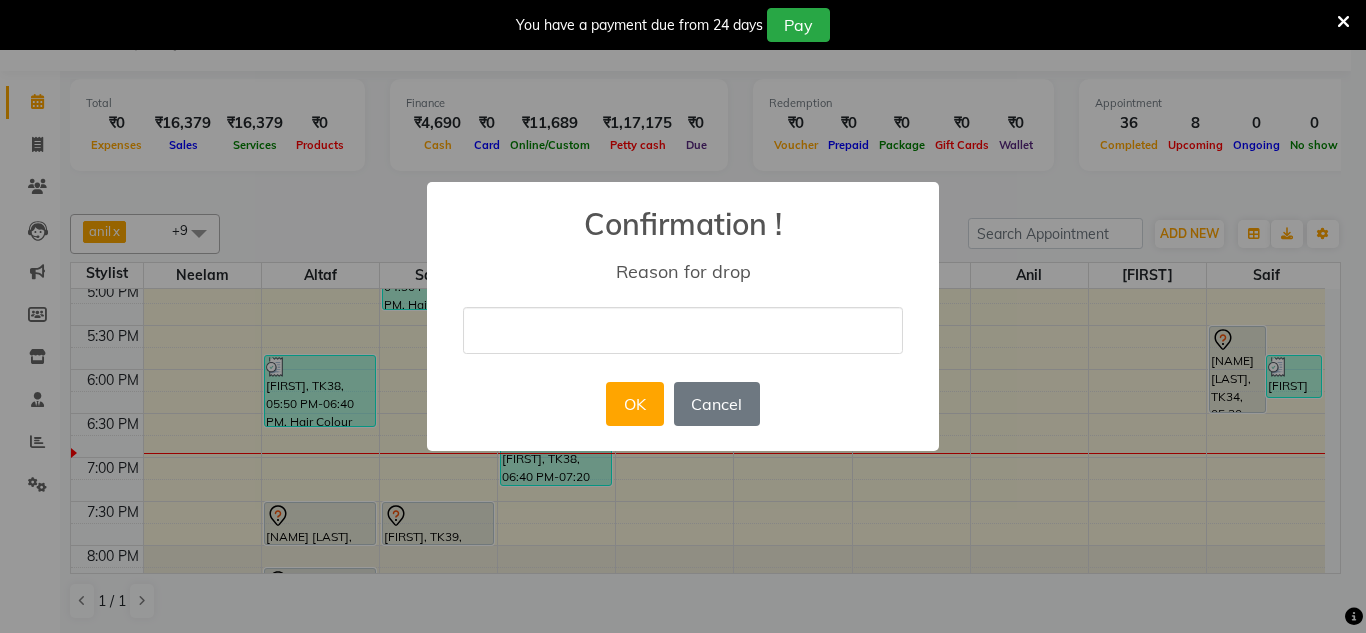 click at bounding box center [683, 330] 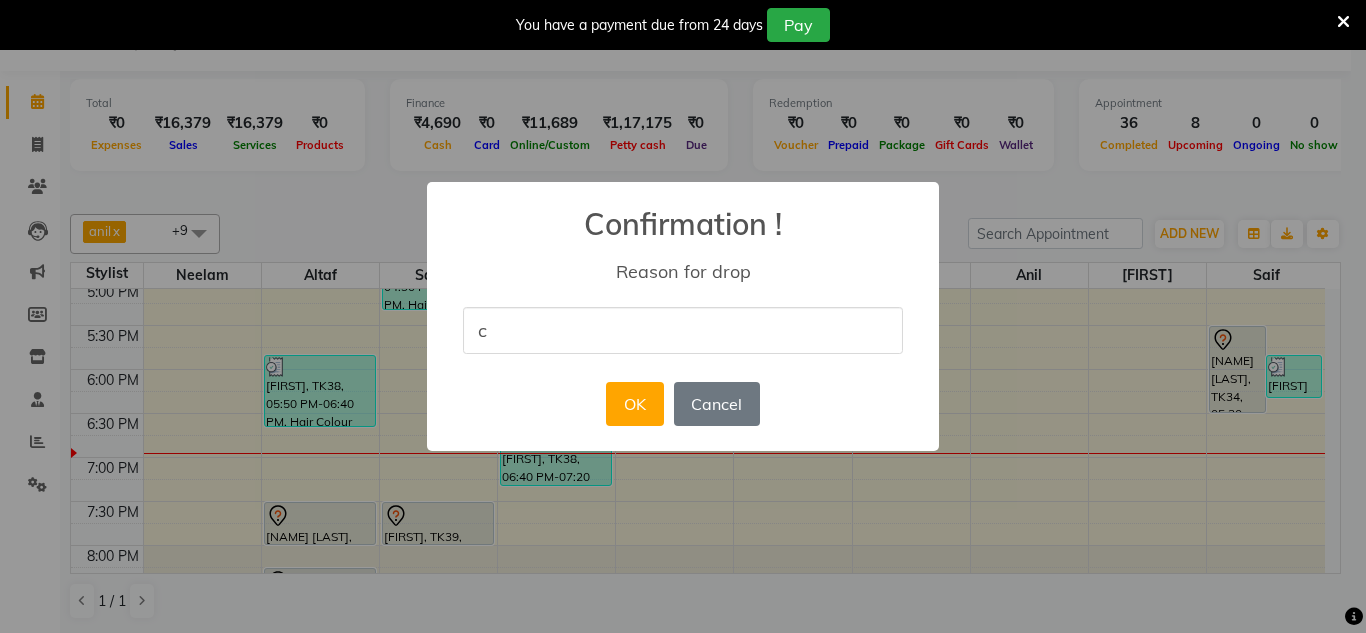 type on "cancel" 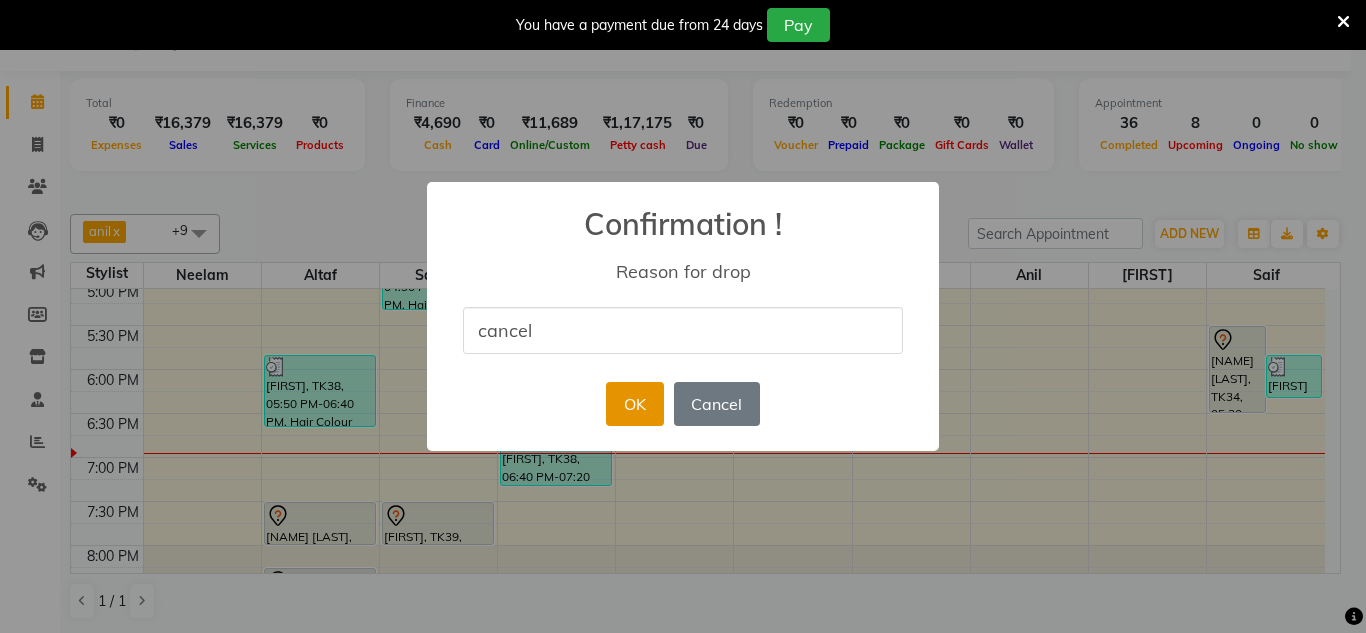 click on "OK" at bounding box center (634, 404) 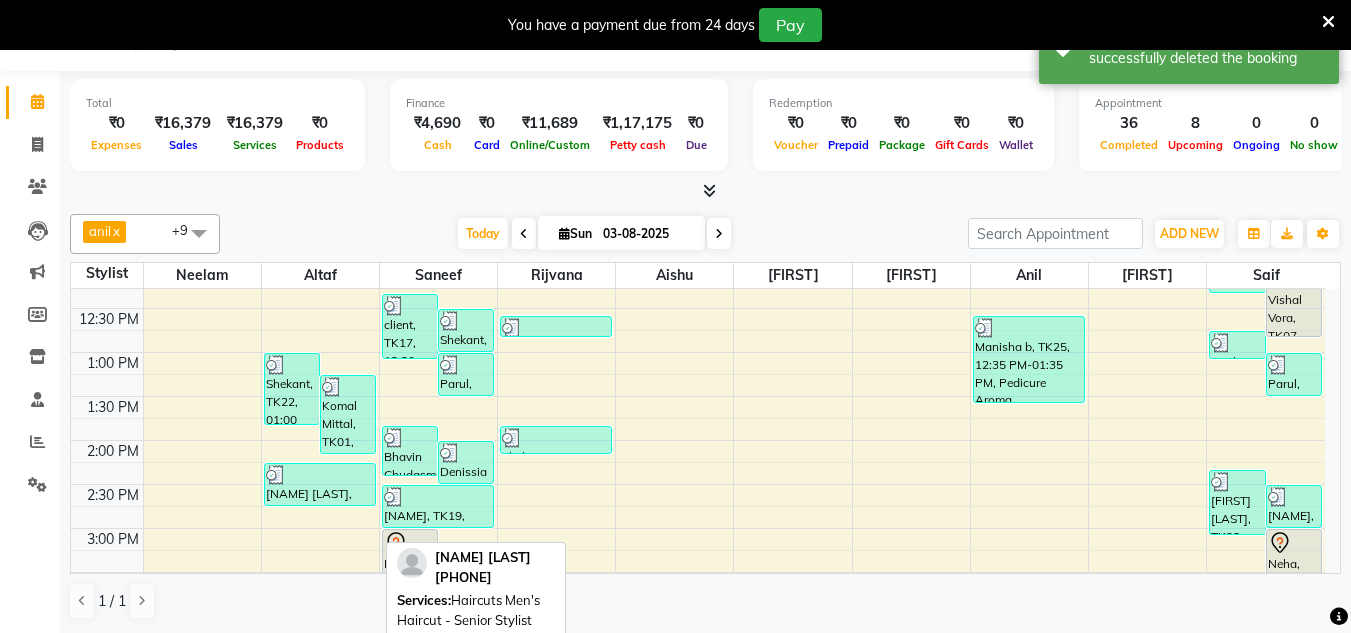 scroll, scrollTop: 375, scrollLeft: 0, axis: vertical 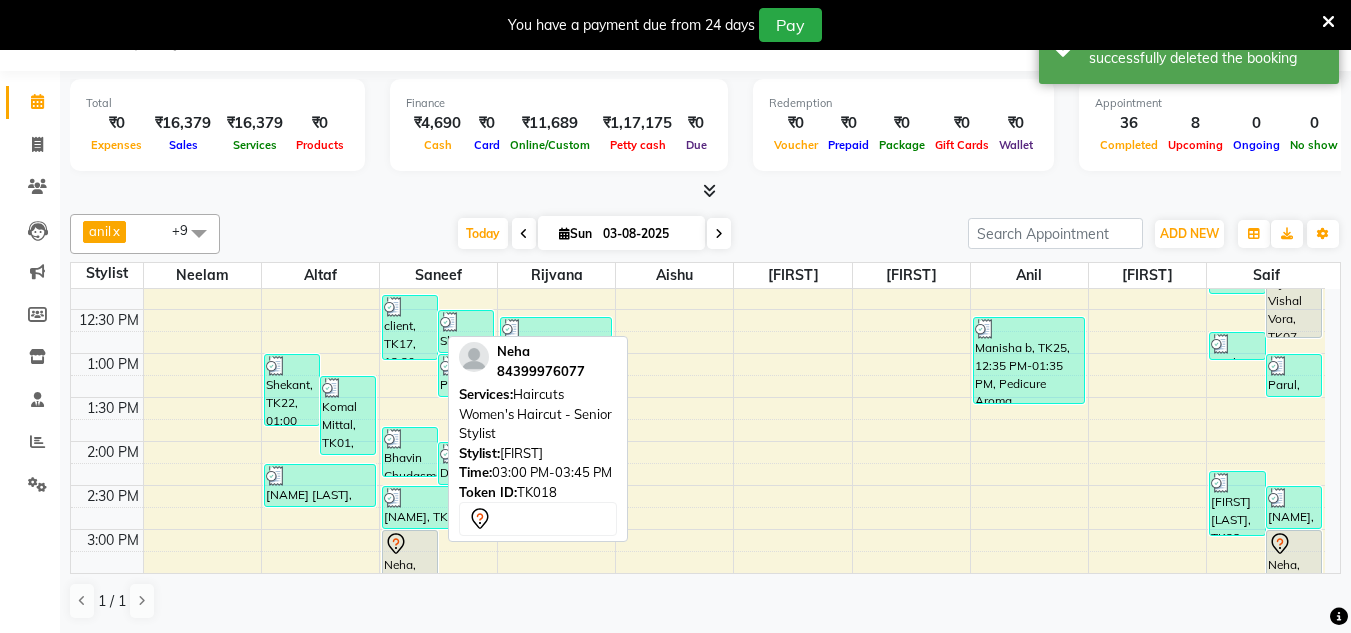 click at bounding box center [410, 544] 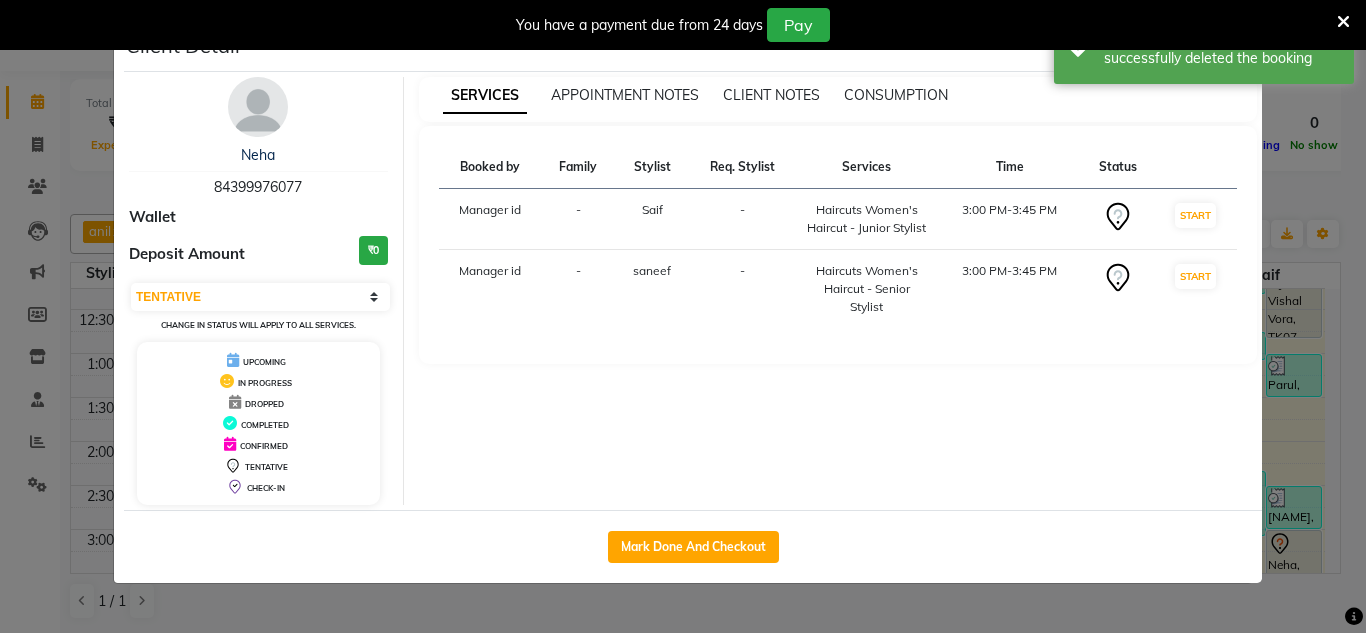 click on "Client Detail  [FIRST]    [PHONE] Wallet Deposit Amount  ₹0  Select IN SERVICE CONFIRMED TENTATIVE CHECK IN MARK DONE DROPPED UPCOMING Change in status will apply to all services. UPCOMING IN PROGRESS DROPPED COMPLETED CONFIRMED TENTATIVE CHECK-IN SERVICES APPOINTMENT NOTES CLIENT NOTES CONSUMPTION Booked by Family Stylist Req. Stylist Services Time Status  Manager id  - [NAME] -  Haircuts Women's Haircut - Junior Stylist   3:00 PM-3:45 PM   START   Manager id  - [NAME] -  Haircuts Women's Haircut - Senior Stylist   3:00 PM-3:45 PM   START   Mark Done And Checkout" 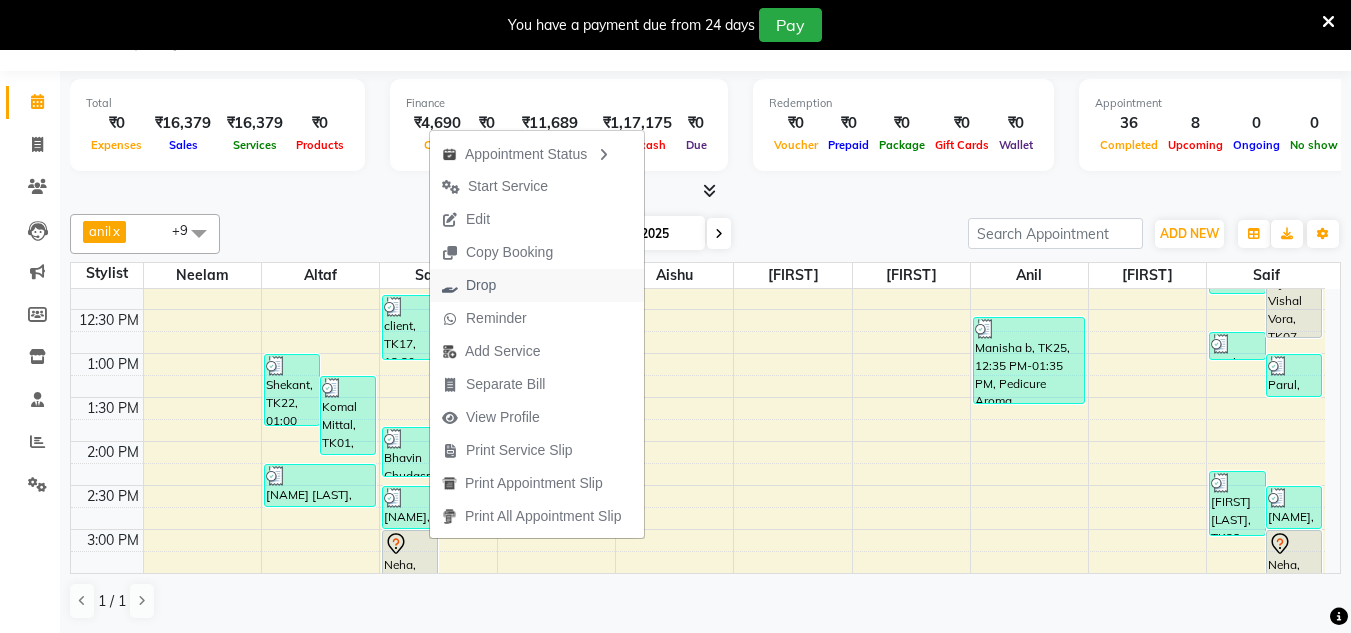 click on "Drop" at bounding box center (481, 285) 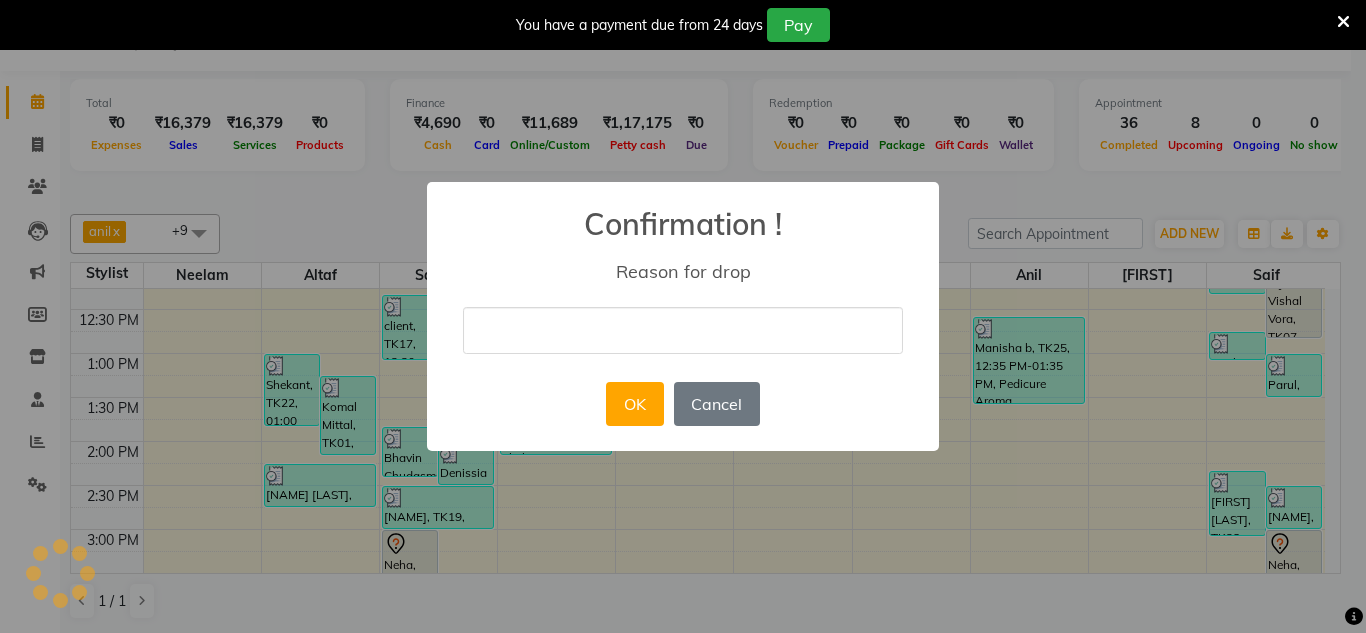 click at bounding box center (683, 330) 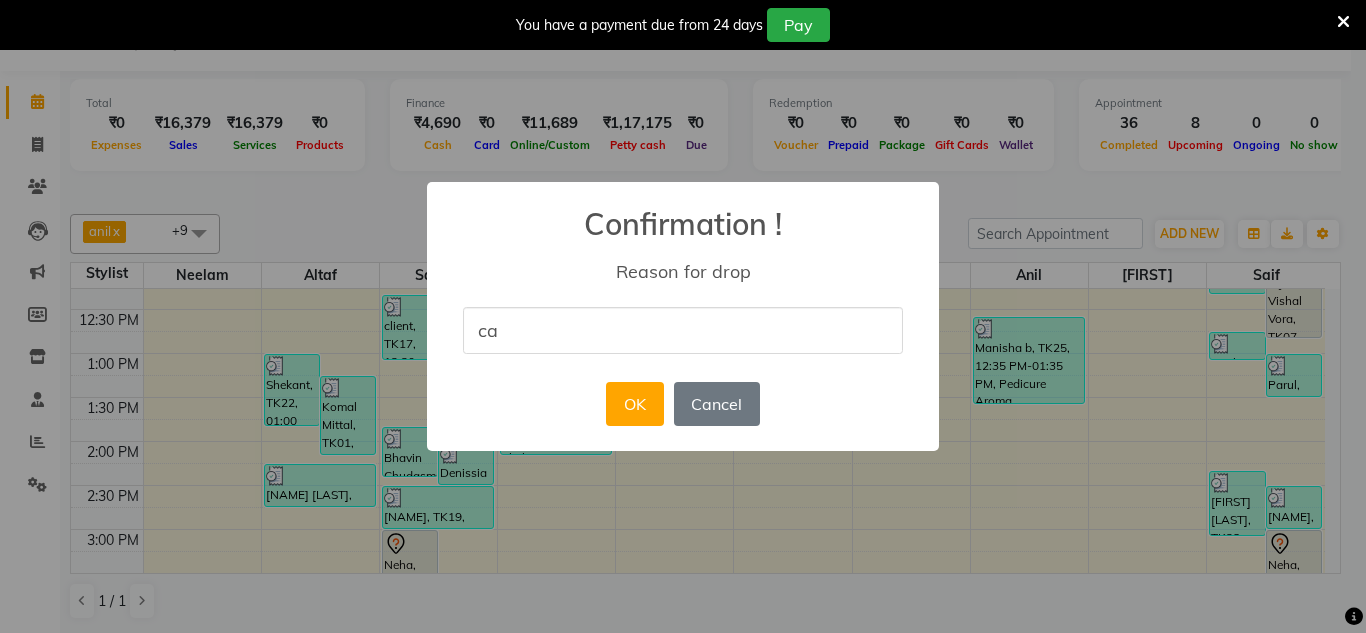 type on "cancel" 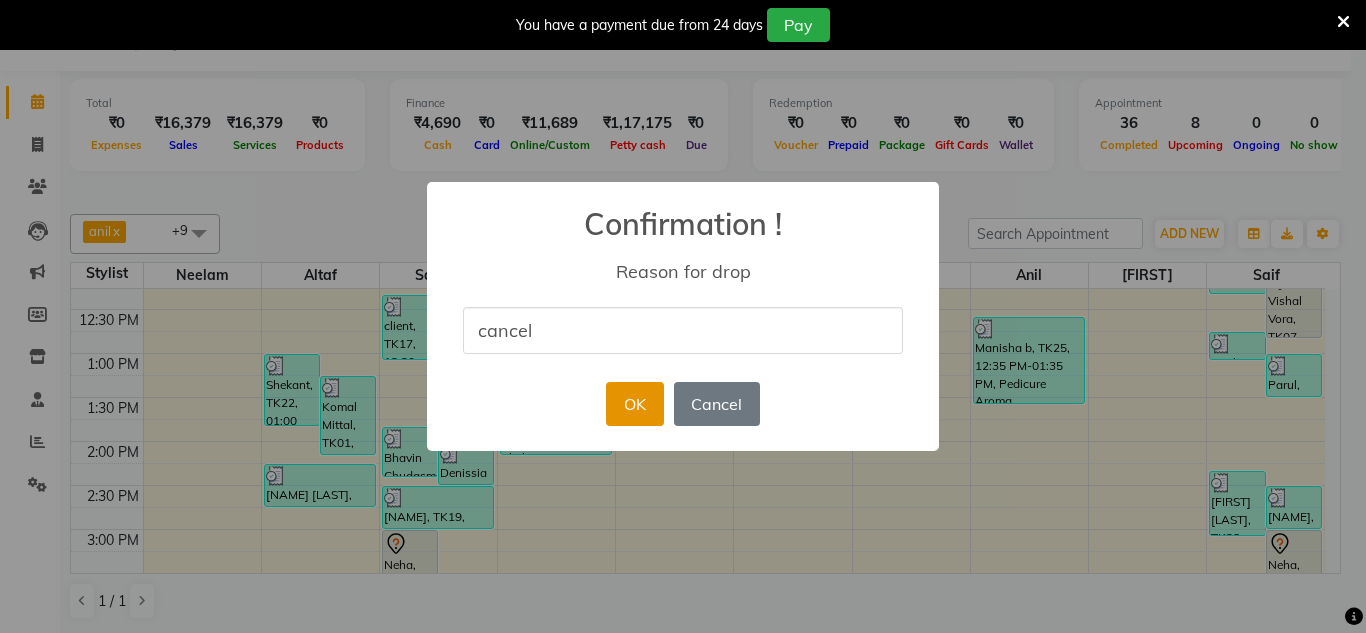 click on "OK" at bounding box center (634, 404) 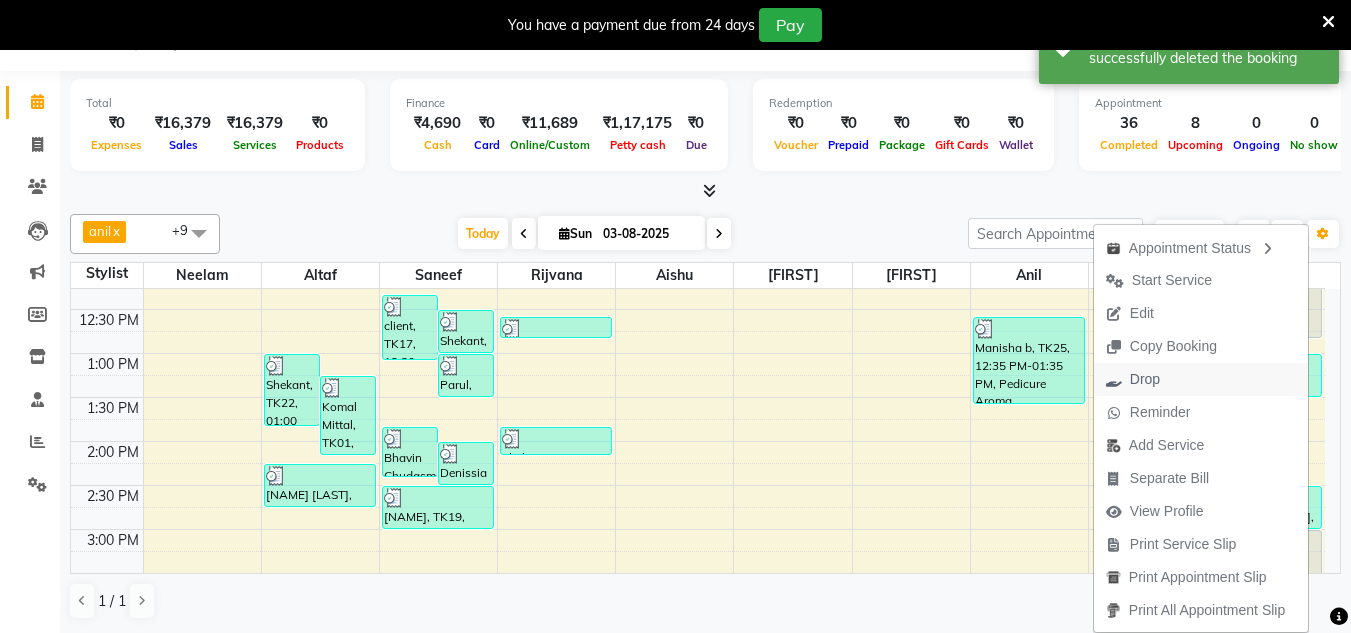 click on "Drop" at bounding box center (1145, 379) 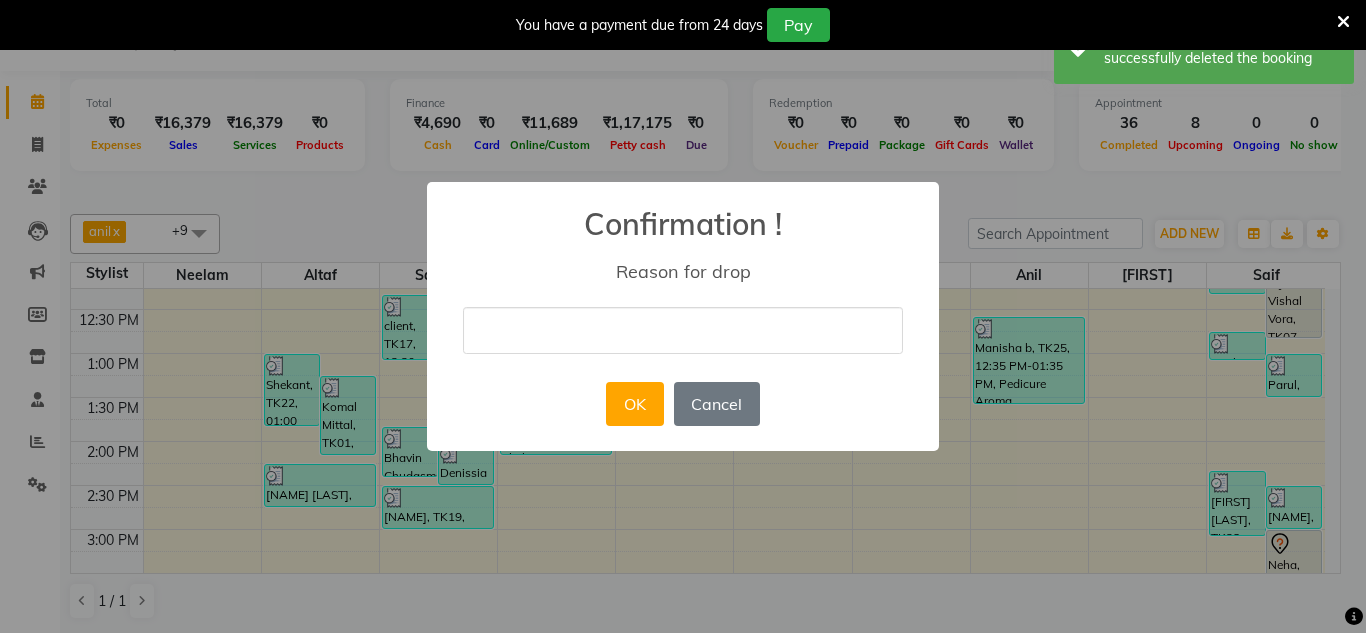 click at bounding box center (683, 330) 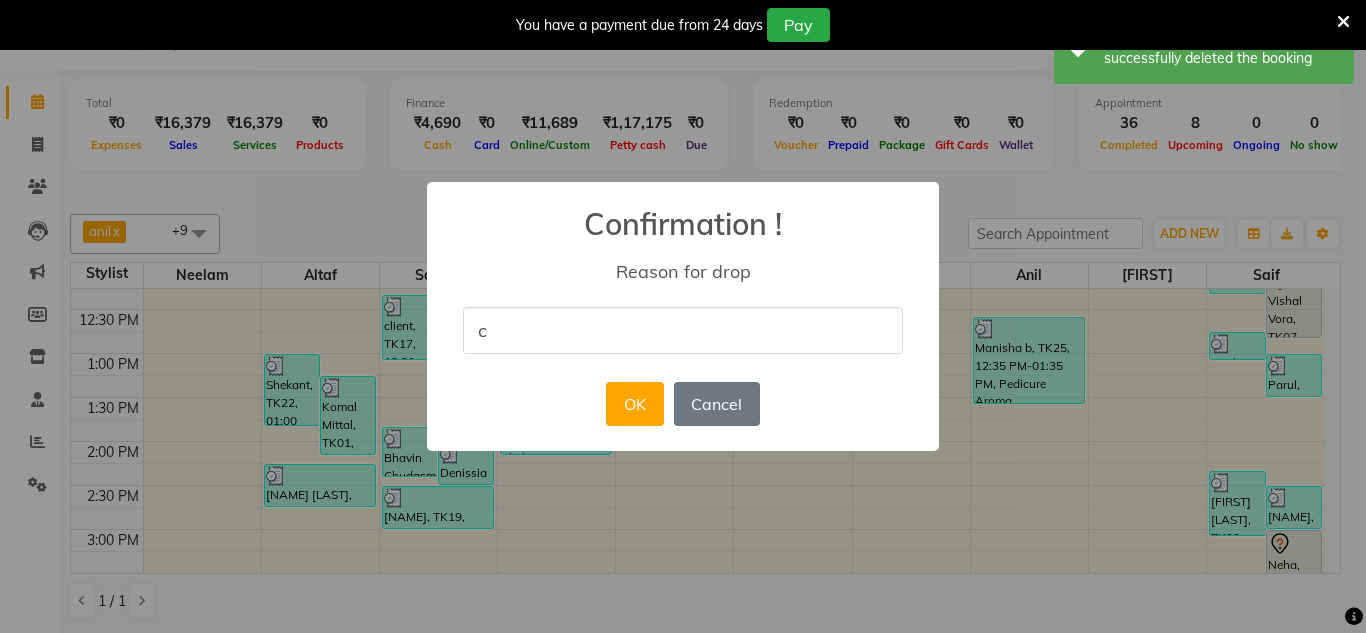 type on "cancel" 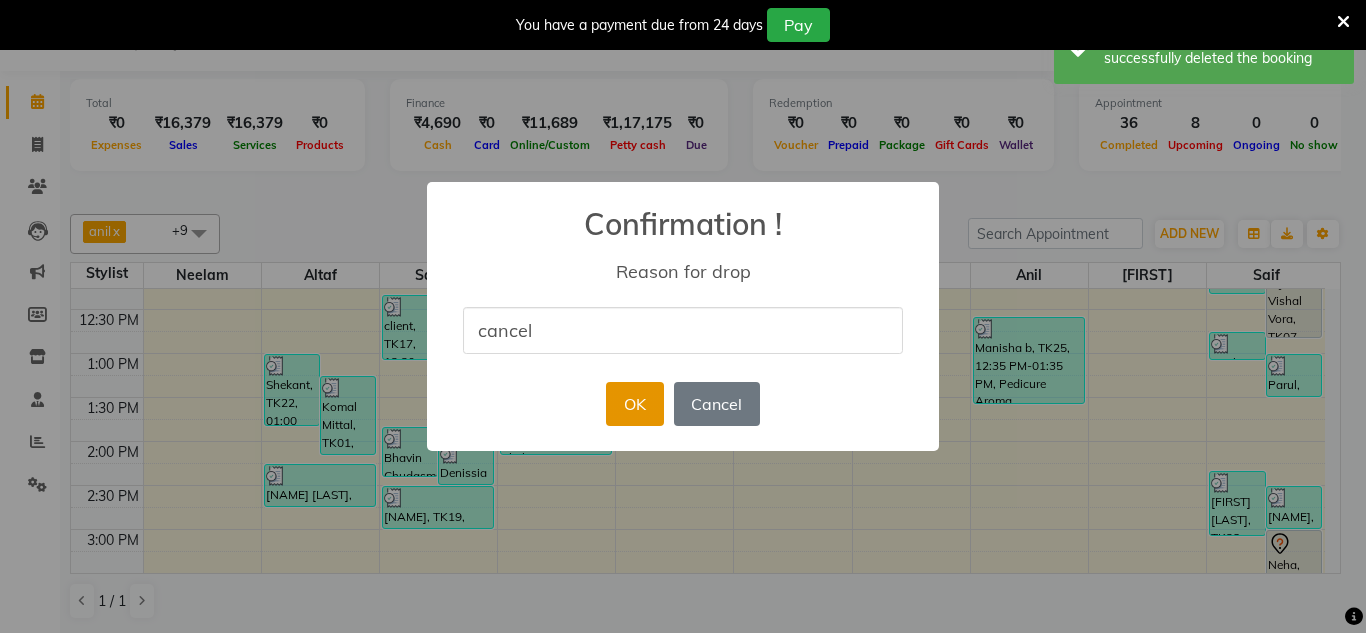 click on "OK" at bounding box center [634, 404] 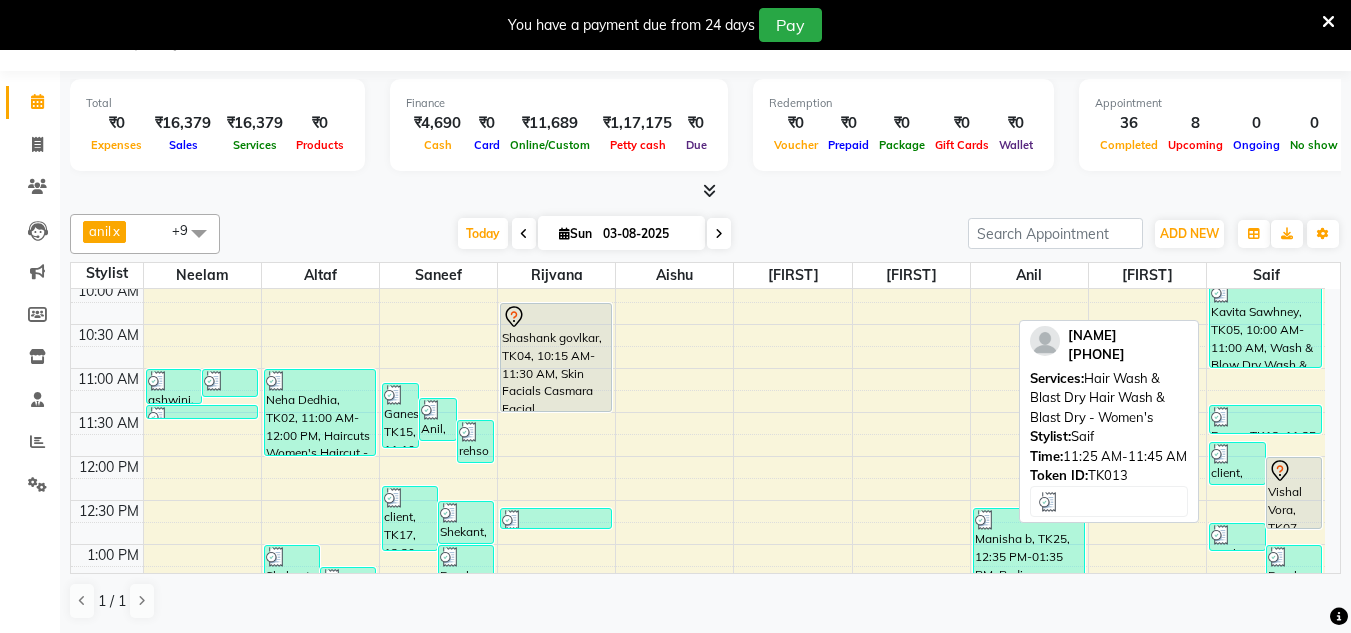 scroll, scrollTop: 184, scrollLeft: 0, axis: vertical 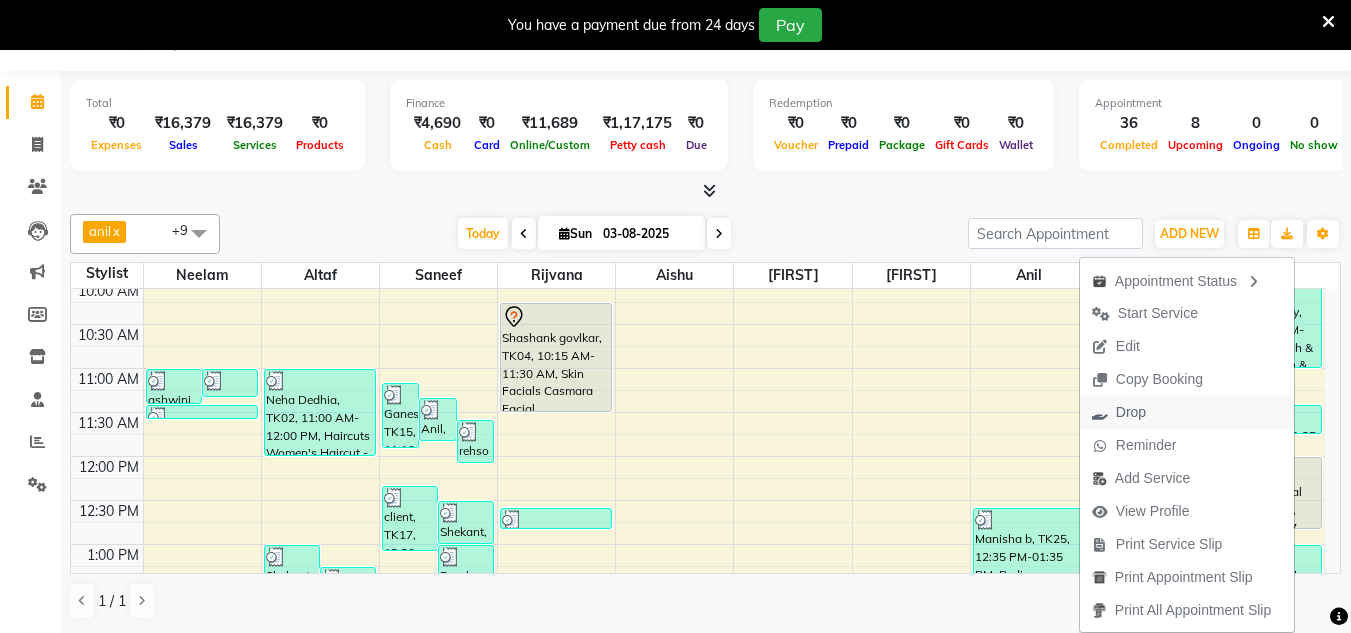 click on "Drop" at bounding box center (1131, 412) 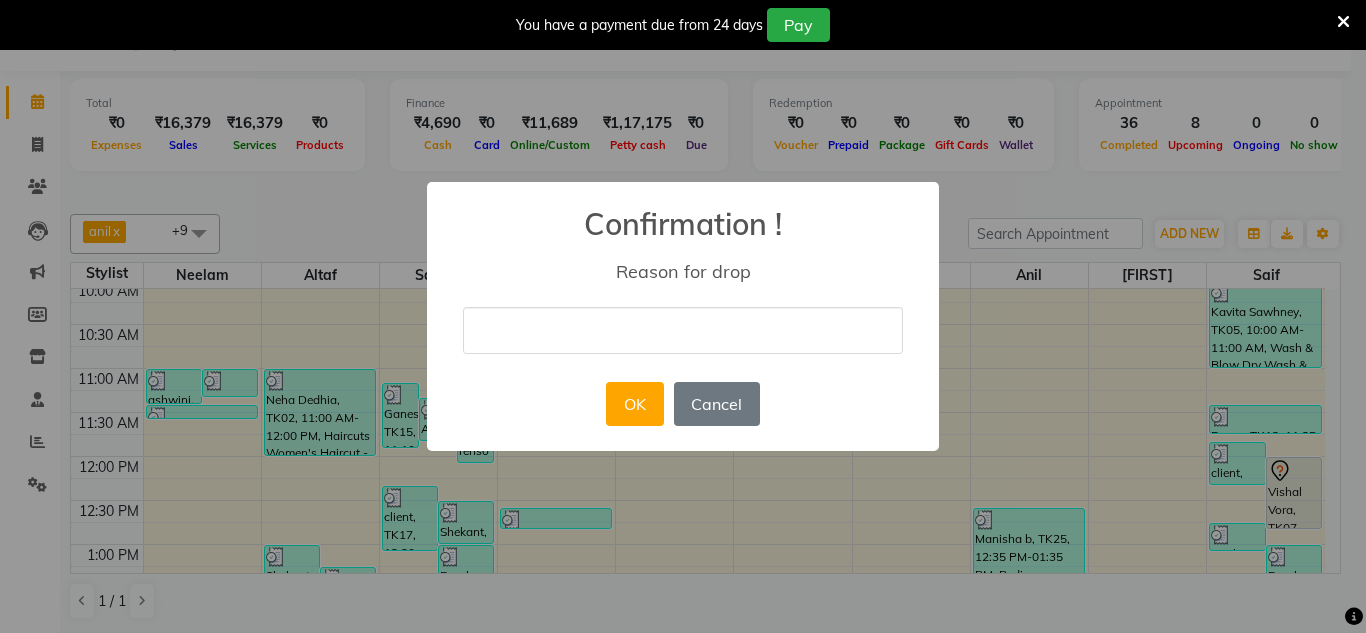 click at bounding box center [683, 330] 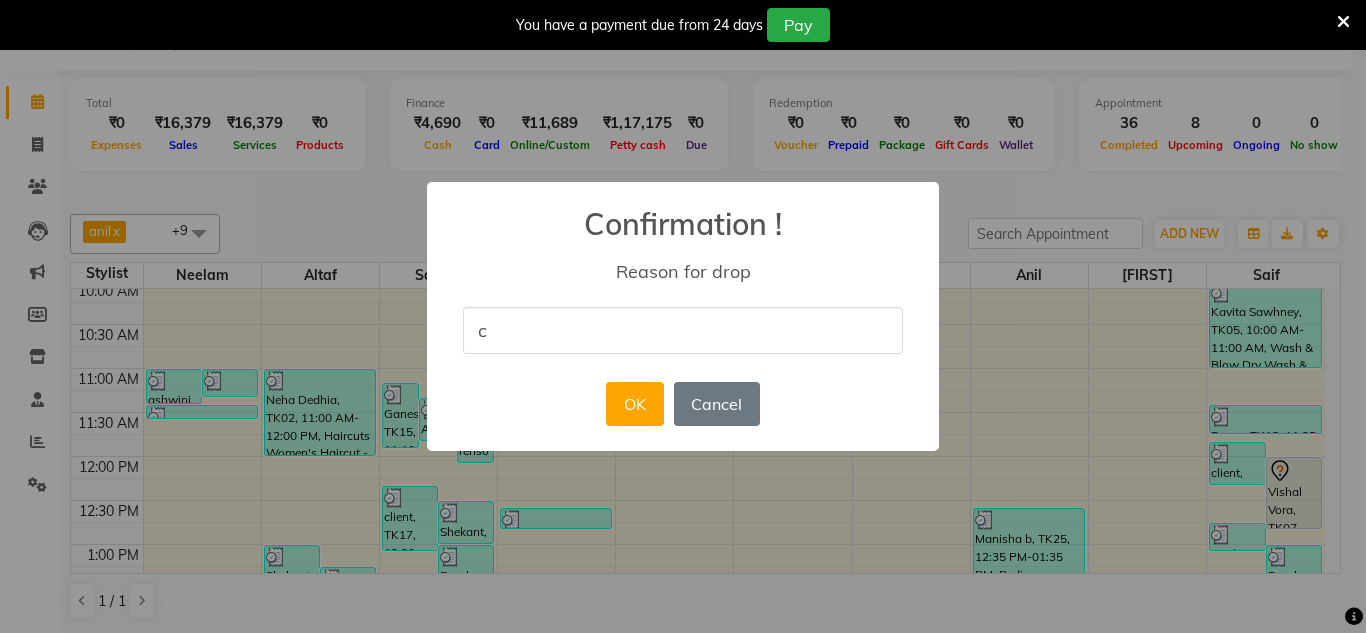 type on "cancel" 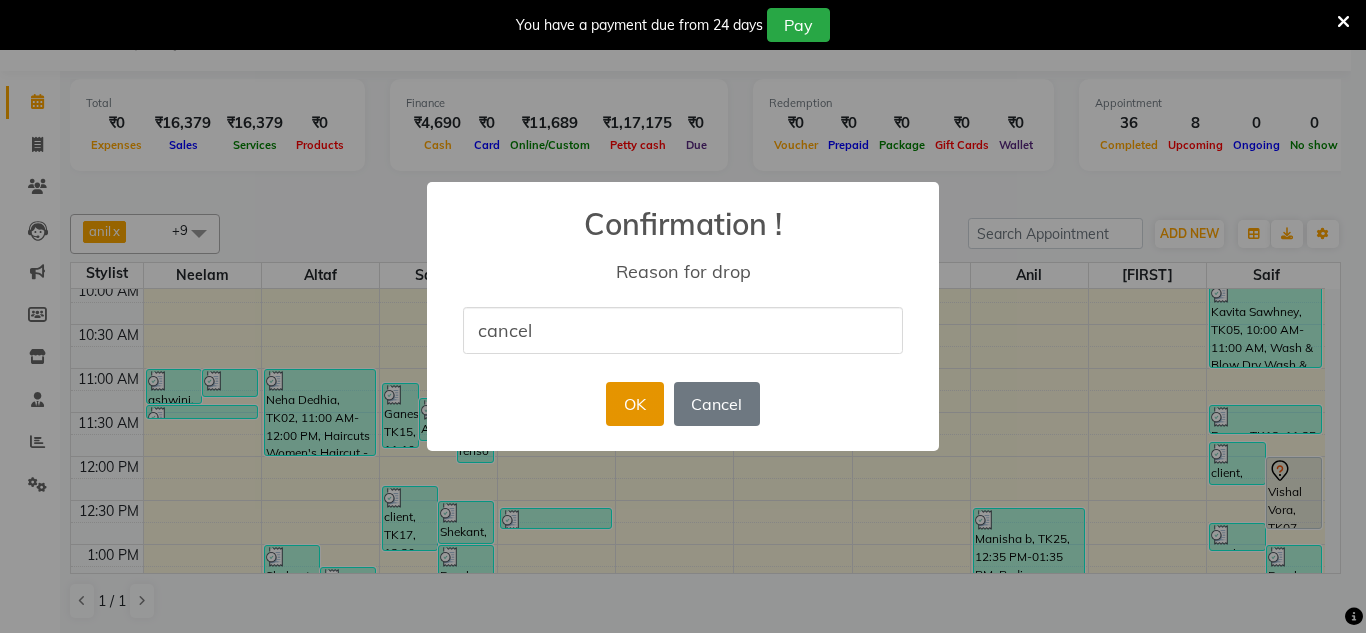 click on "OK" at bounding box center [634, 404] 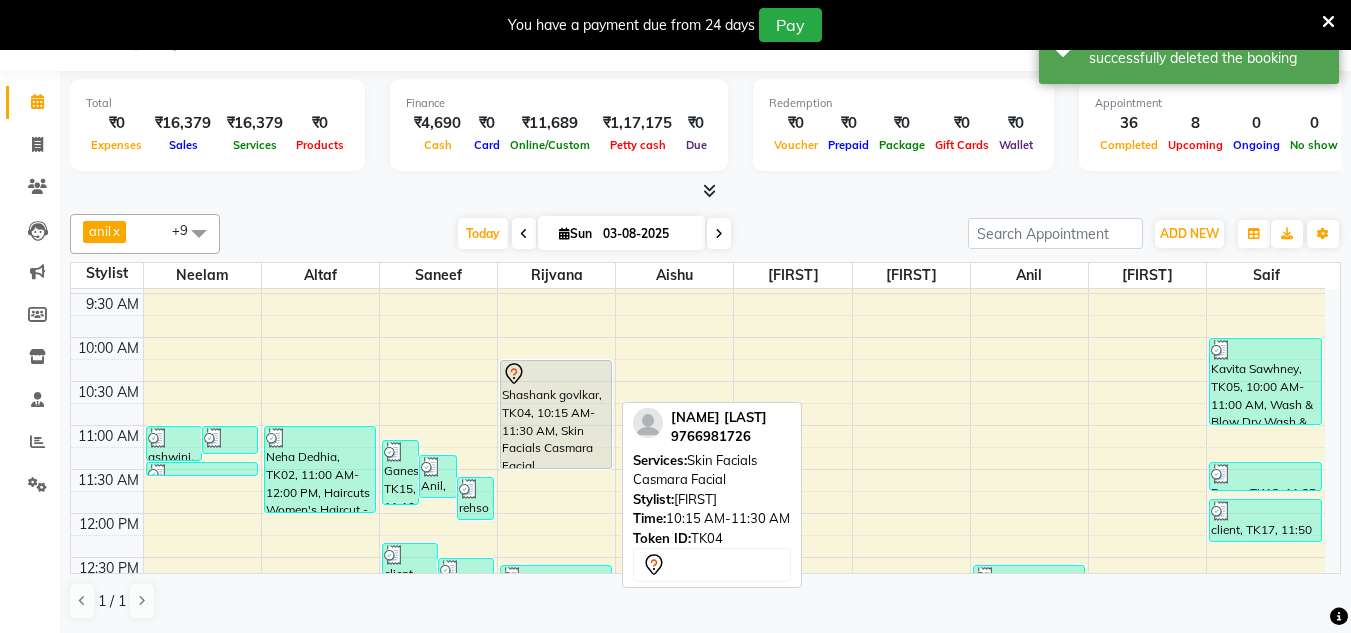 scroll, scrollTop: 126, scrollLeft: 0, axis: vertical 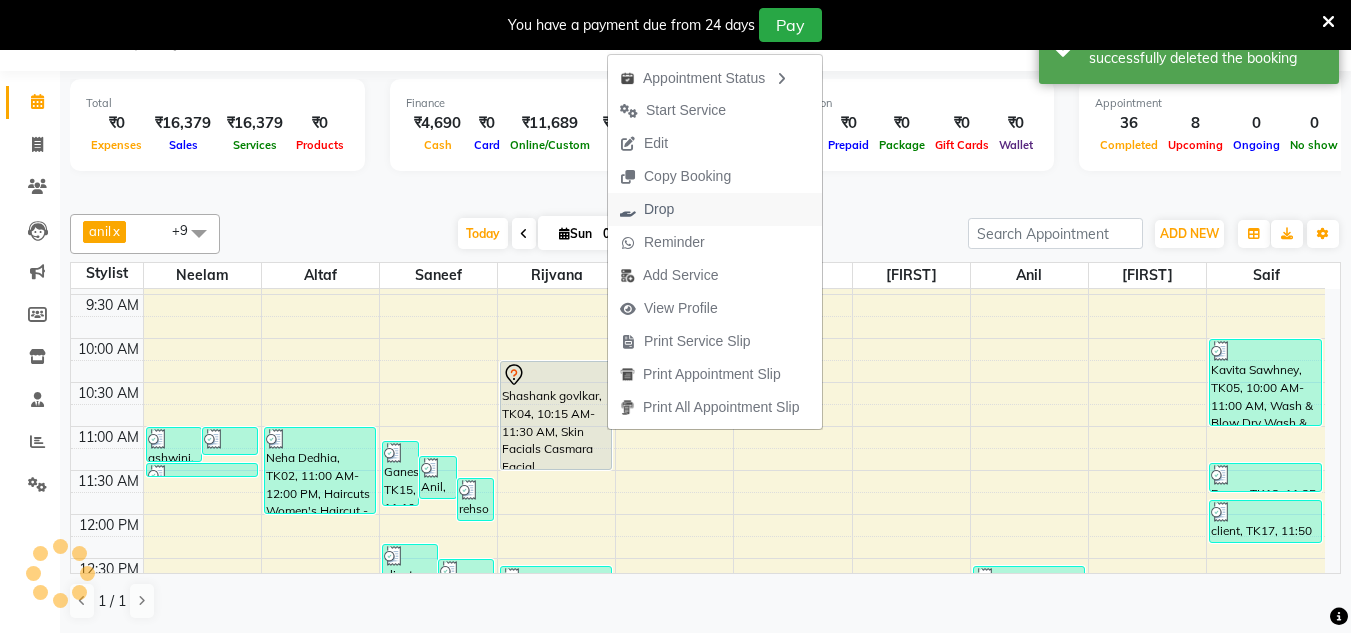 click on "Drop" at bounding box center (659, 209) 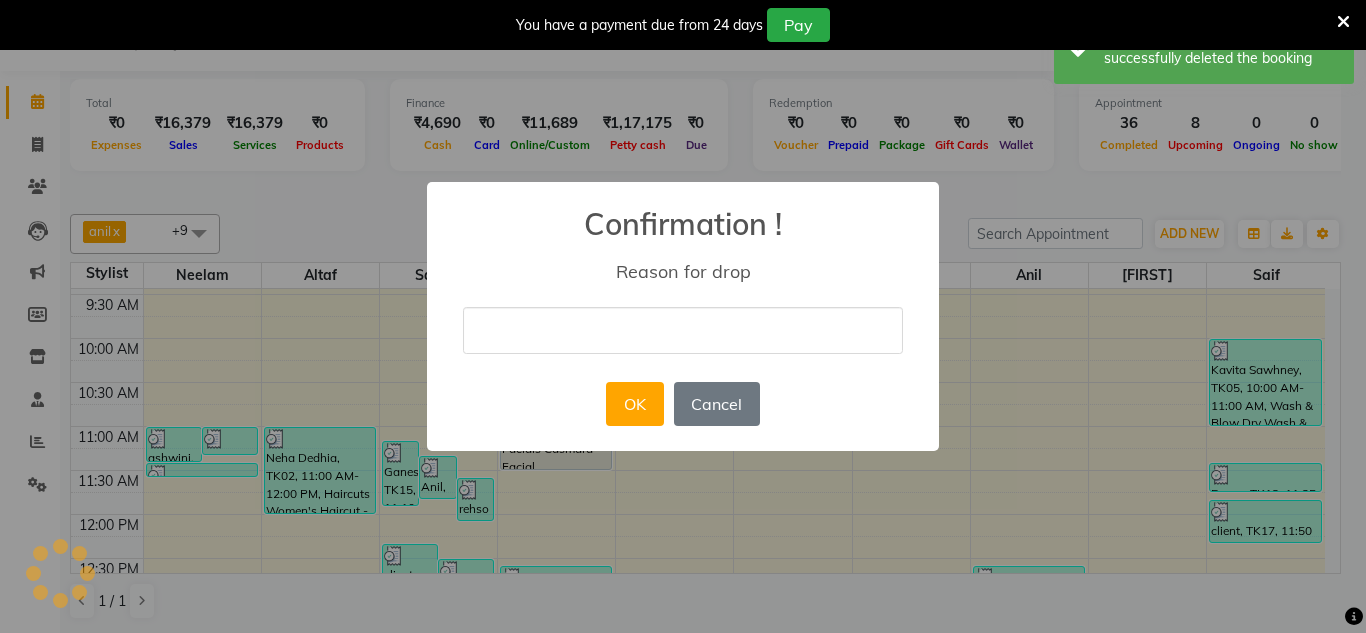 click at bounding box center [683, 330] 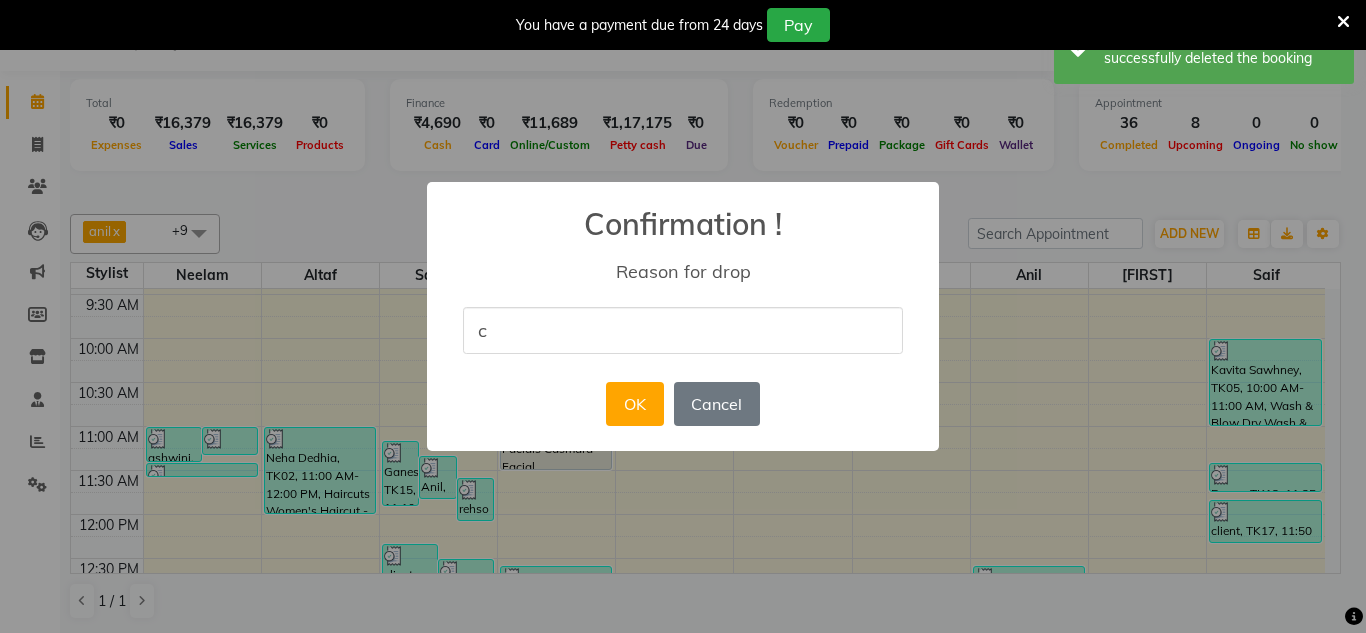 type on "cancel" 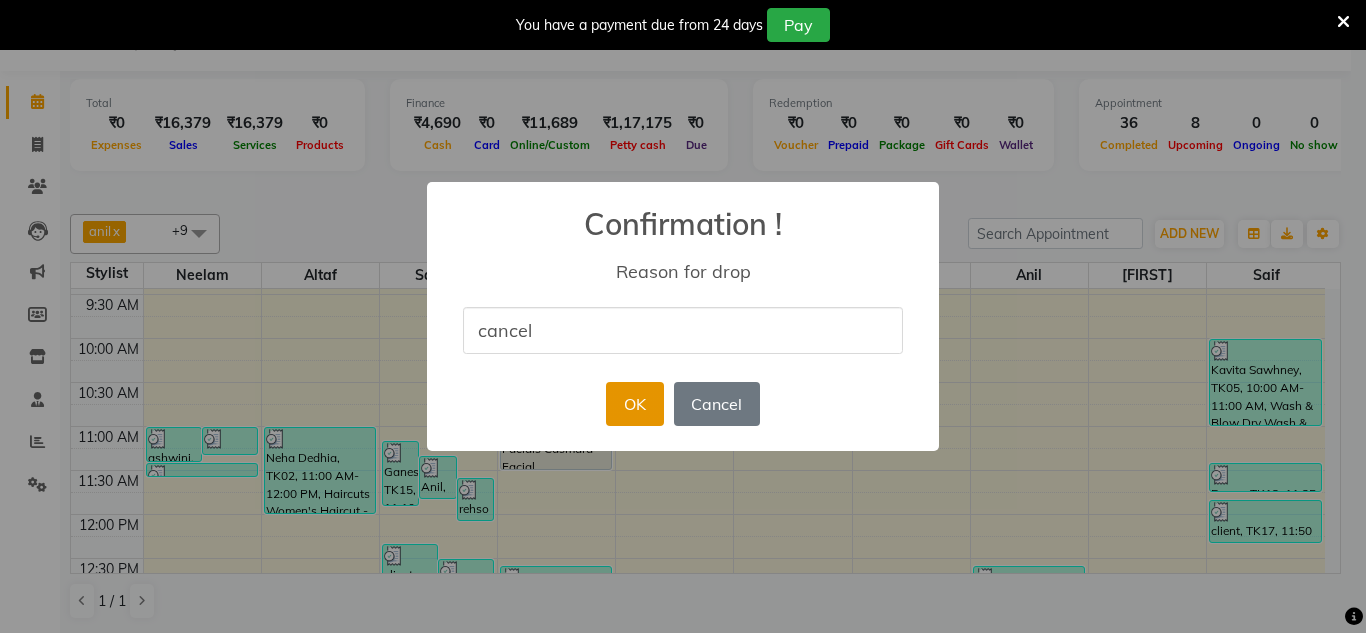 click on "OK" at bounding box center (634, 404) 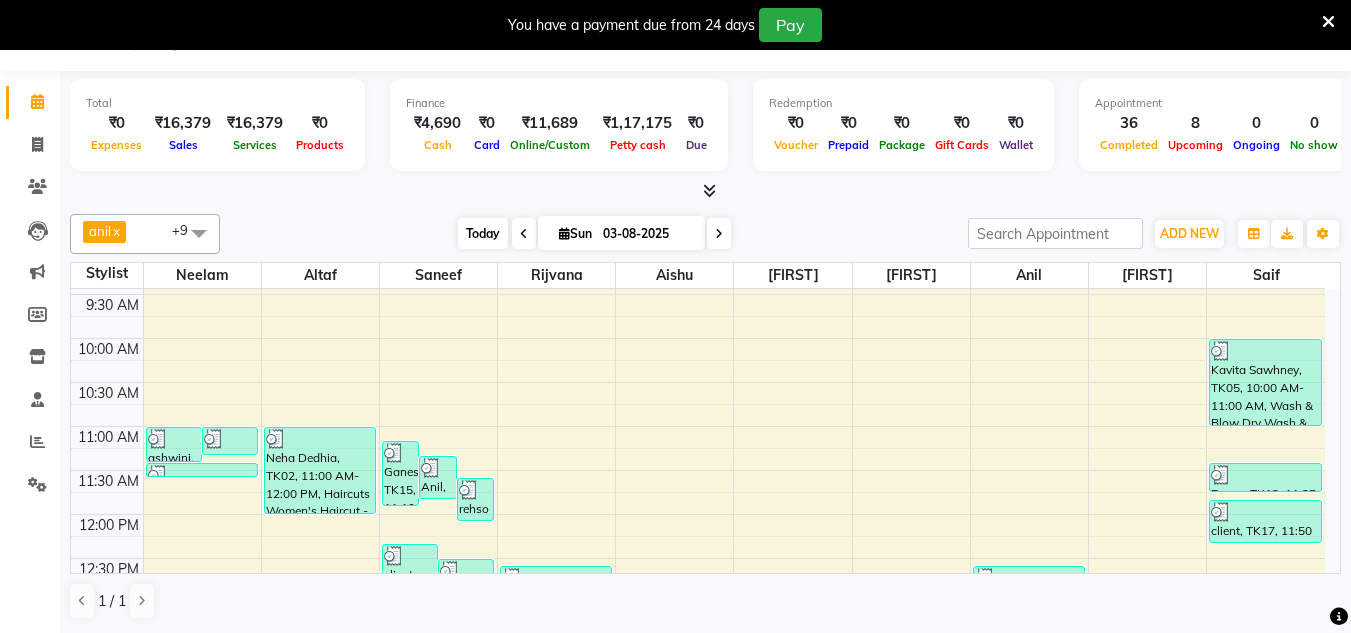 click on "Today" at bounding box center (483, 233) 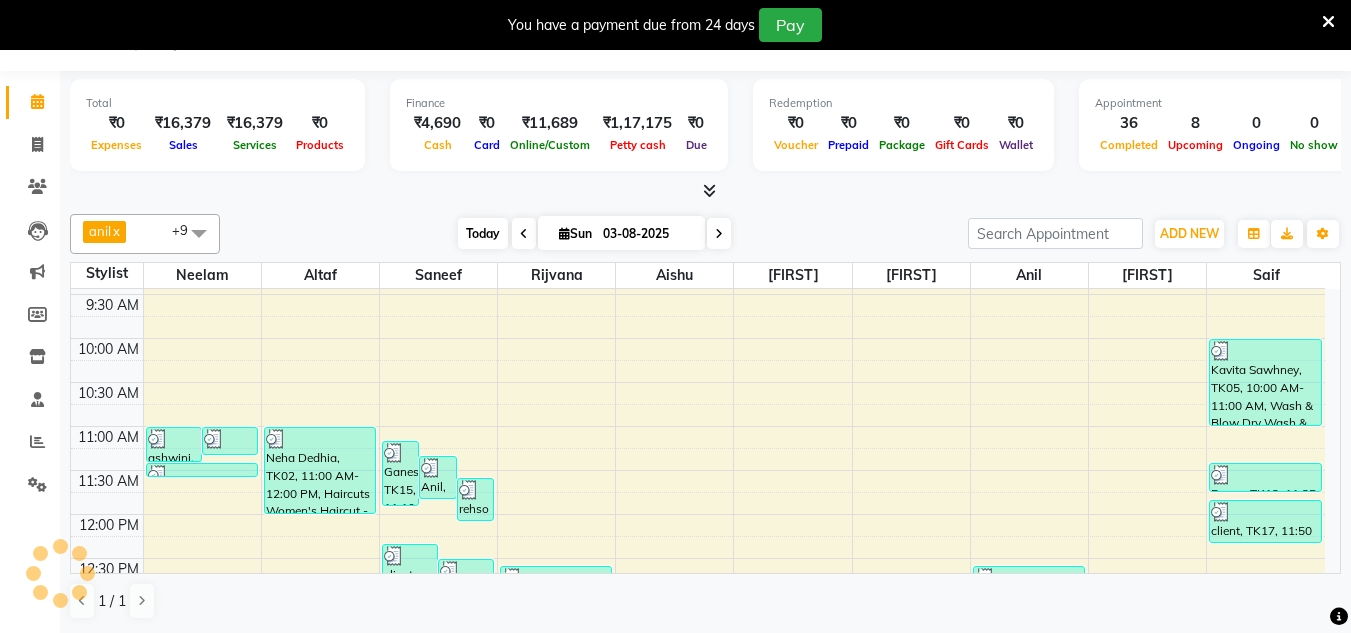 scroll, scrollTop: 859, scrollLeft: 0, axis: vertical 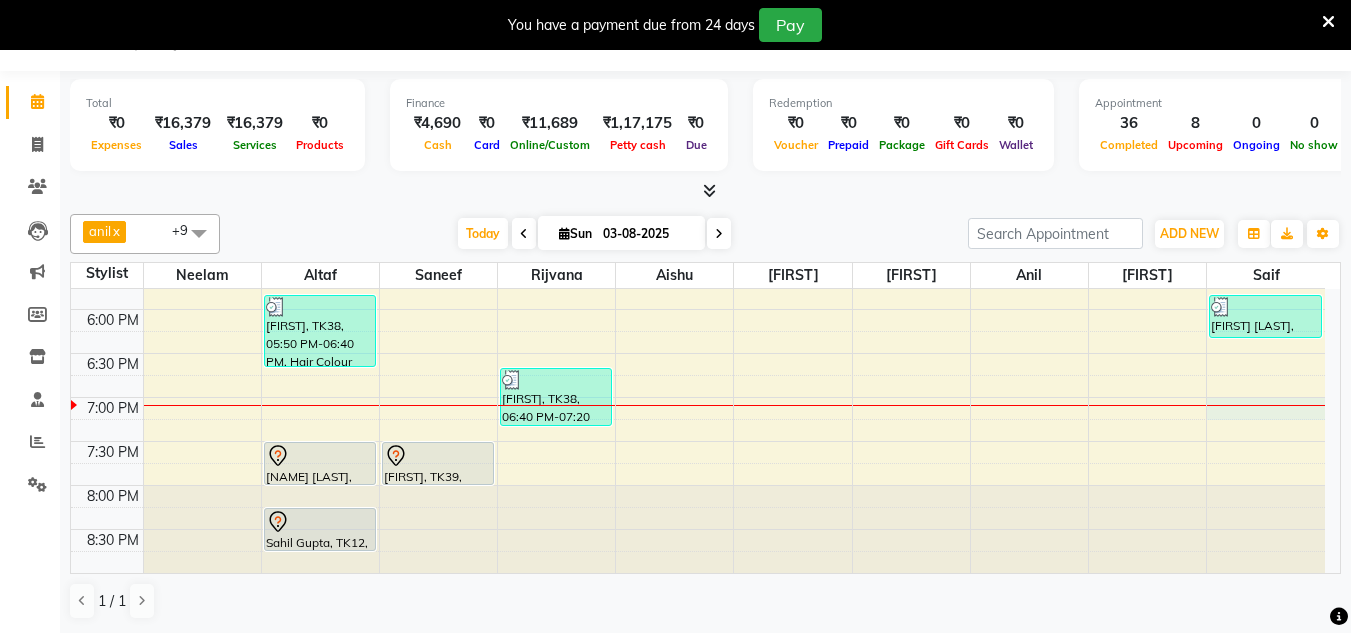 click on "8:00 AM 8:30 AM 9:00 AM 9:30 AM 10:00 AM 10:30 AM 11:00 AM 11:30 AM 12:00 PM 12:30 PM 1:00 PM 1:30 PM 2:00 PM 2:30 PM 3:00 PM 3:30 PM 4:00 PM 4:30 PM 5:00 PM 5:30 PM 6:00 PM 6:30 PM 7:00 PM 7:30 PM 8:00 PM 8:30 PM     [NAME], TK08, 11:00 AM-11:25 AM, Threading Eyebrows,Threading Upper Lip,Threading Chin,Threading Forehead     [NAME], TK05, 11:00 AM-11:20 AM, Manicure Cut, File & Polish     [NAME], TK09, 11:25 AM-11:30 AM, Threading Upper Lip     [NAME], TK32, 04:40 PM-04:50 PM, Threading Eyebrows     [NAME], TK22, 01:00 PM-01:50 PM, Haircuts Men's Haircut - Senior Stylist,Head Massage Head Massage Coconut Oil     [NAME], TK01, 01:15 PM-02:10 PM, Haircuts Men's Haircut - Creative Director     [NAME], TK02, 11:00 AM-12:00 PM, Haircuts Women's Haircut - Senior Stylist     [NAME], TK24, 02:15 PM-02:45 PM, Haircuts Men's Haircut - Senior Stylist     [NAME], TK38, 05:50 PM-06:40 PM, Hair Colour (Inward Pricing) Root Touch Up 1 Inch (Ammonia Free)" at bounding box center [698, 1] 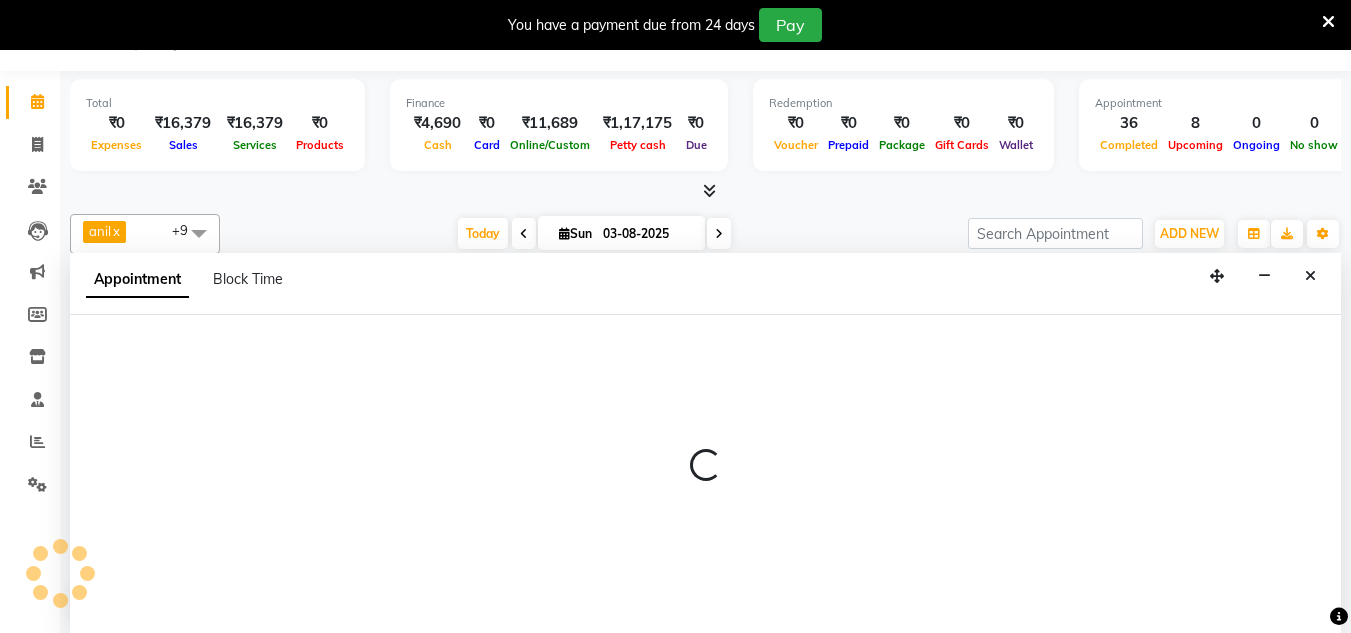select on "87276" 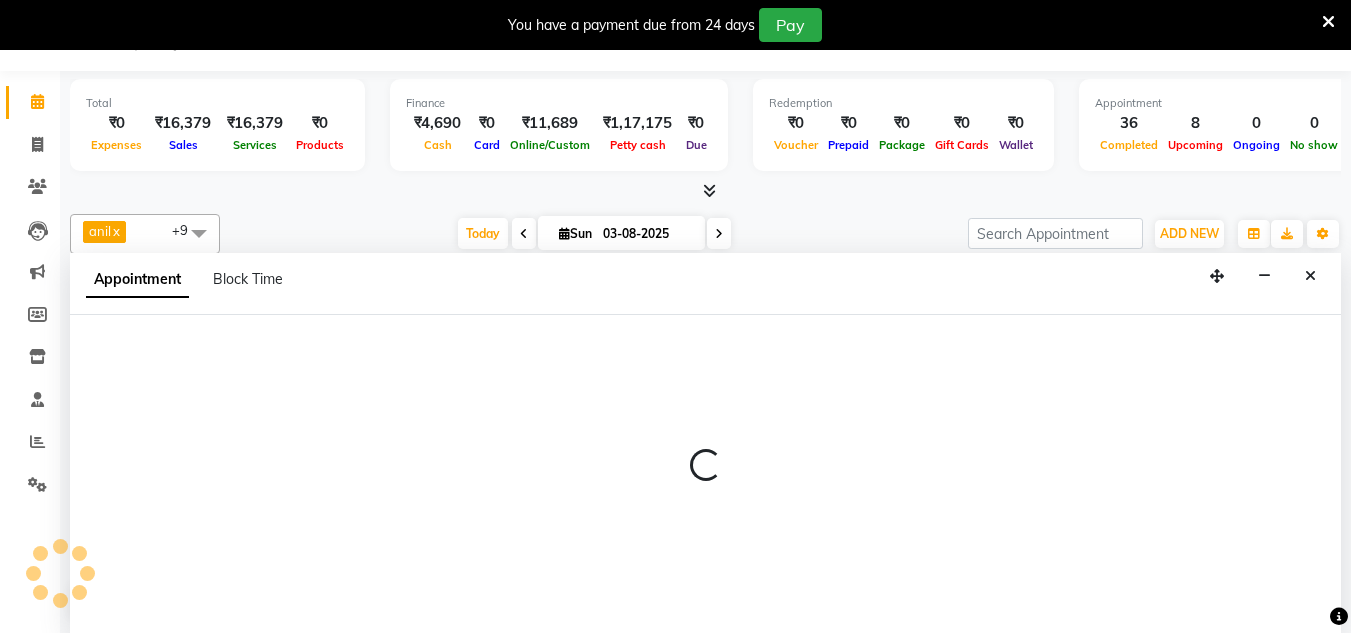 select on "1140" 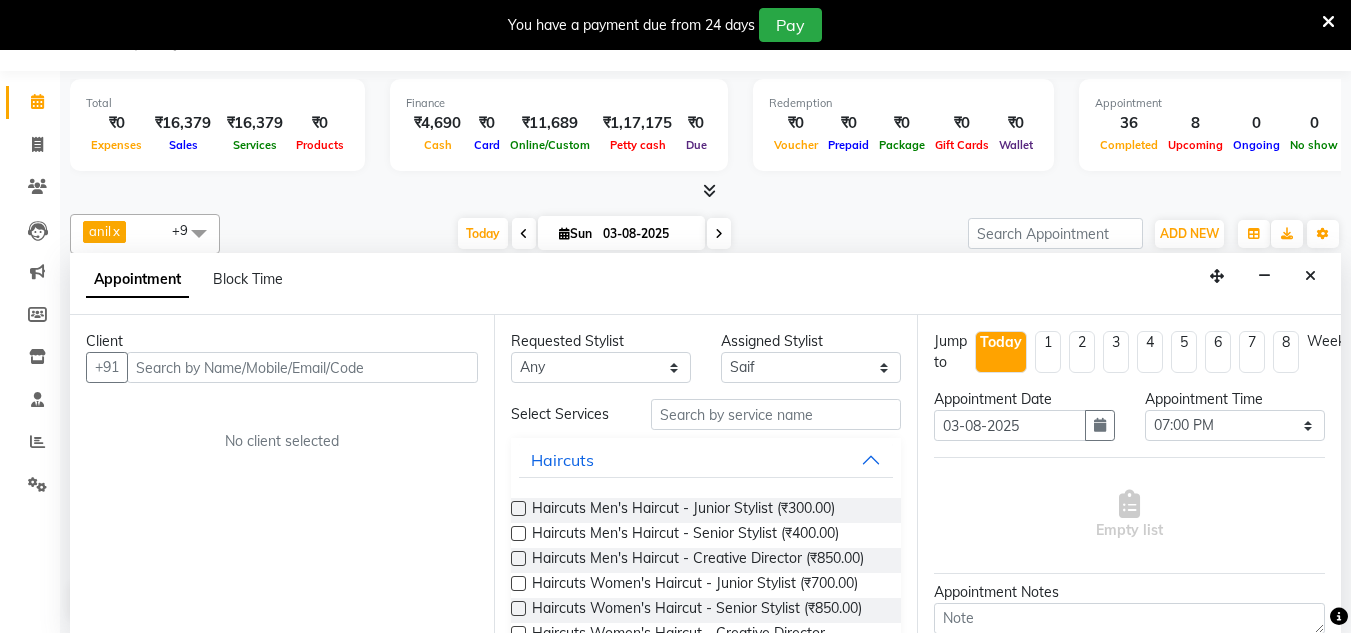 click at bounding box center (302, 367) 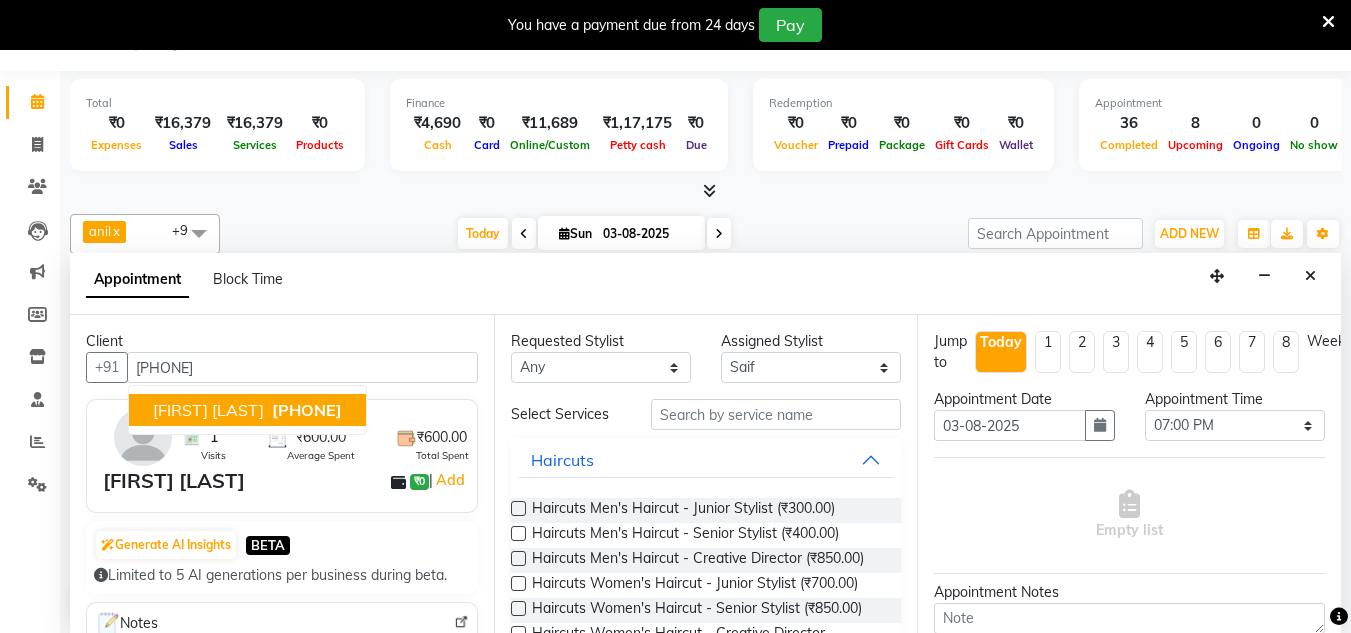click on "[PHONE]" at bounding box center (307, 410) 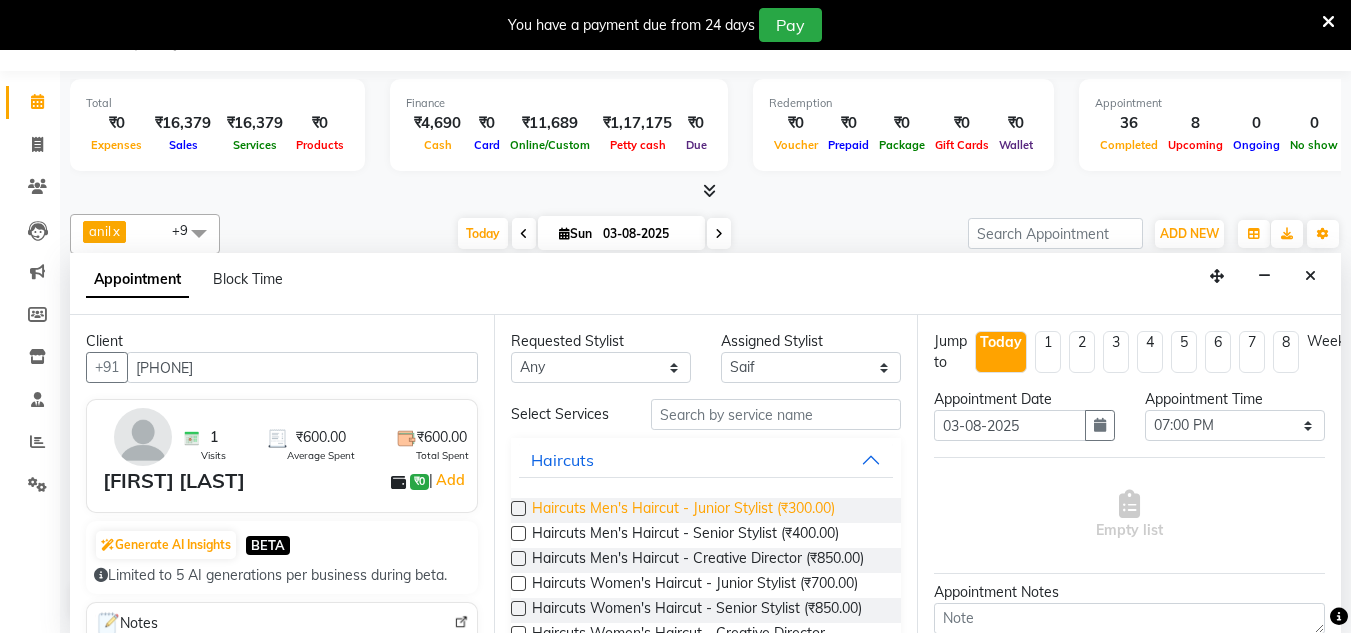 type on "[PHONE]" 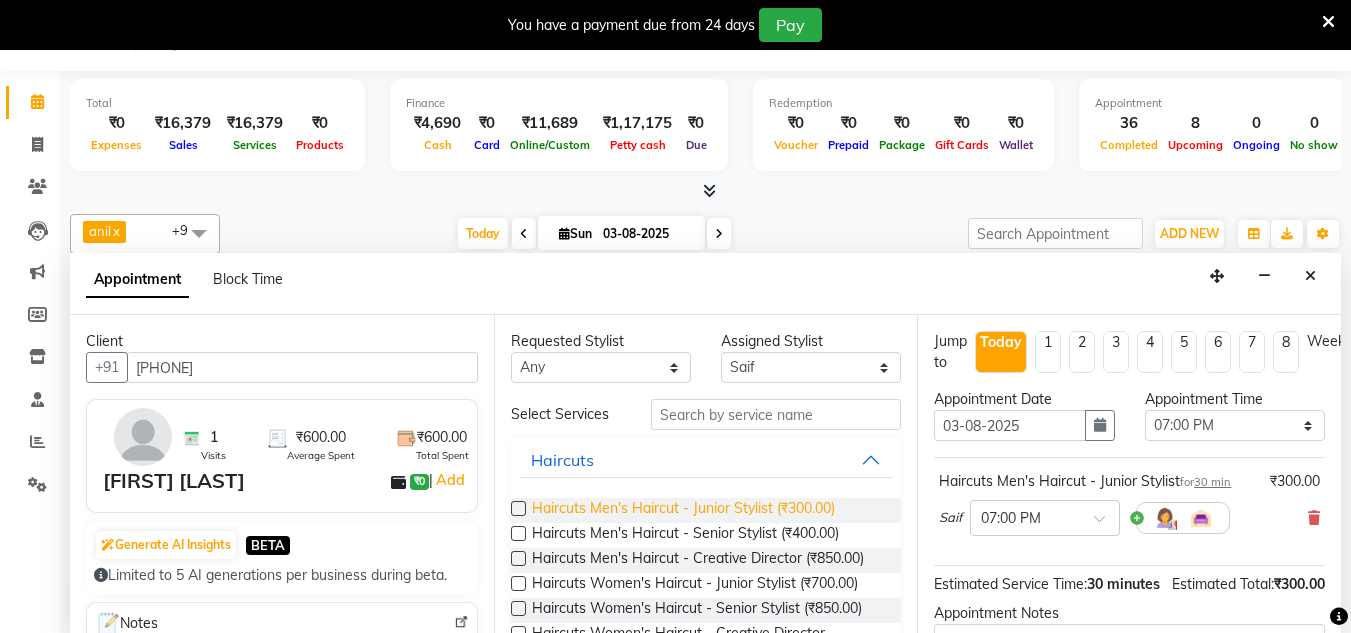 click on "Haircuts Men's Haircut - Junior Stylist (₹300.00)" at bounding box center (683, 510) 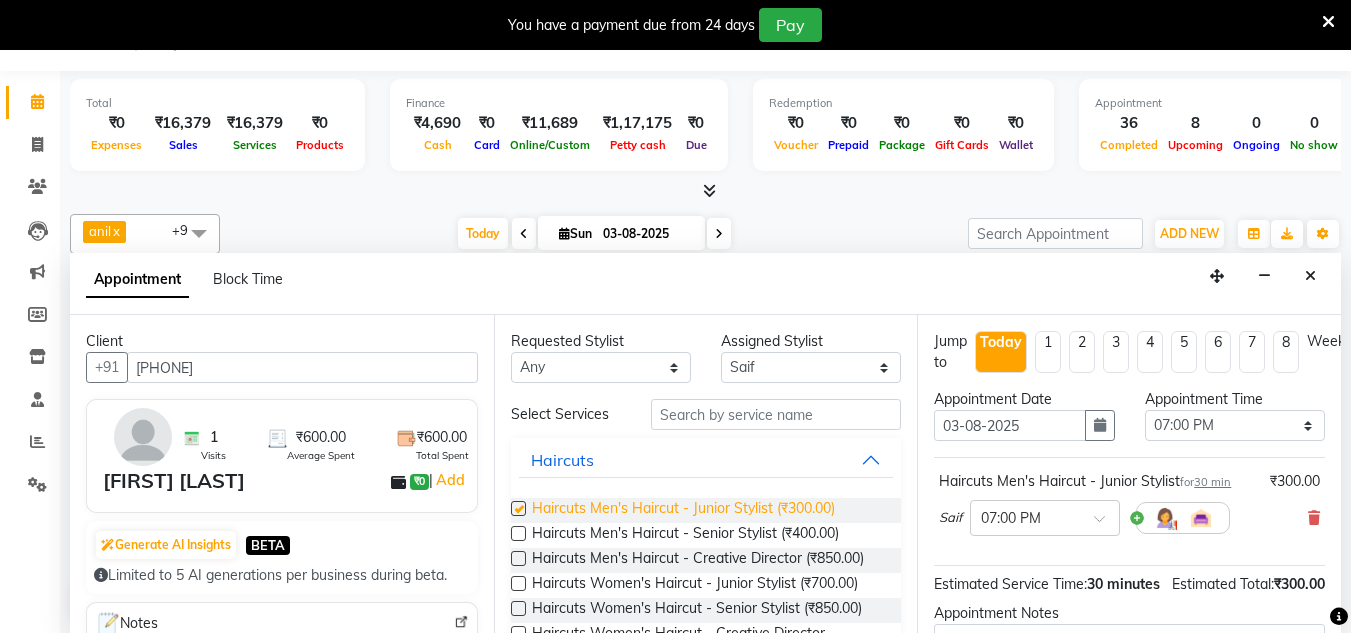 checkbox on "false" 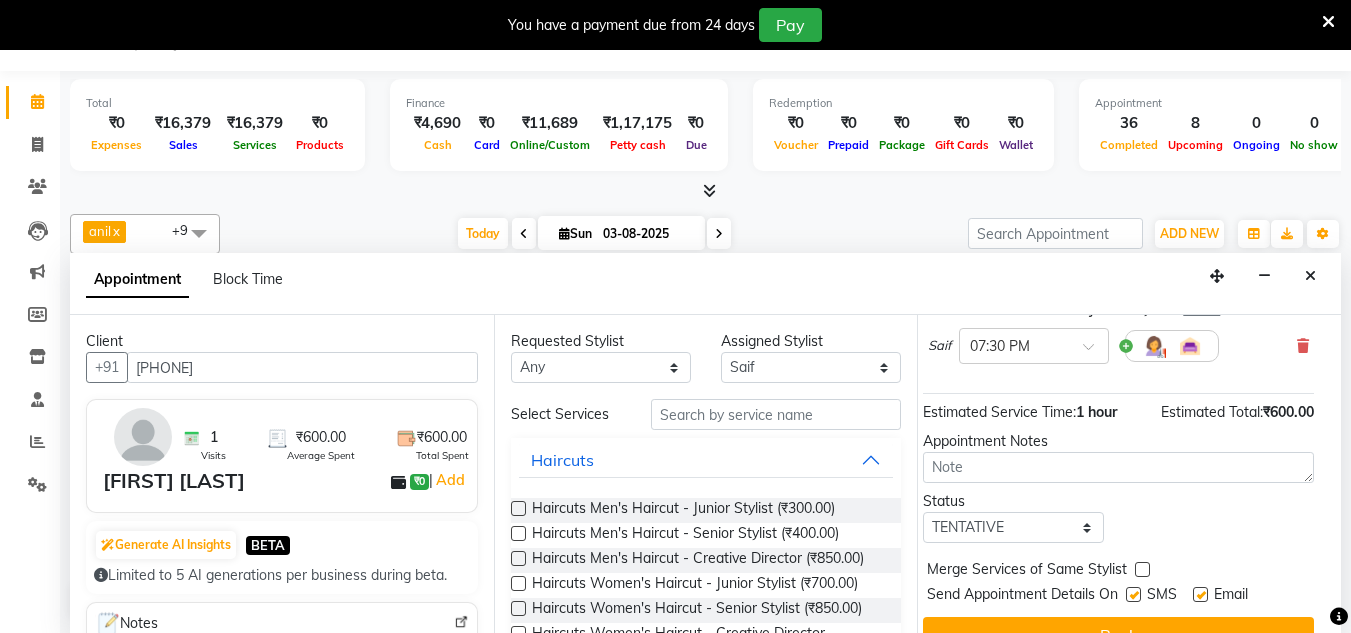 scroll, scrollTop: 314, scrollLeft: 27, axis: both 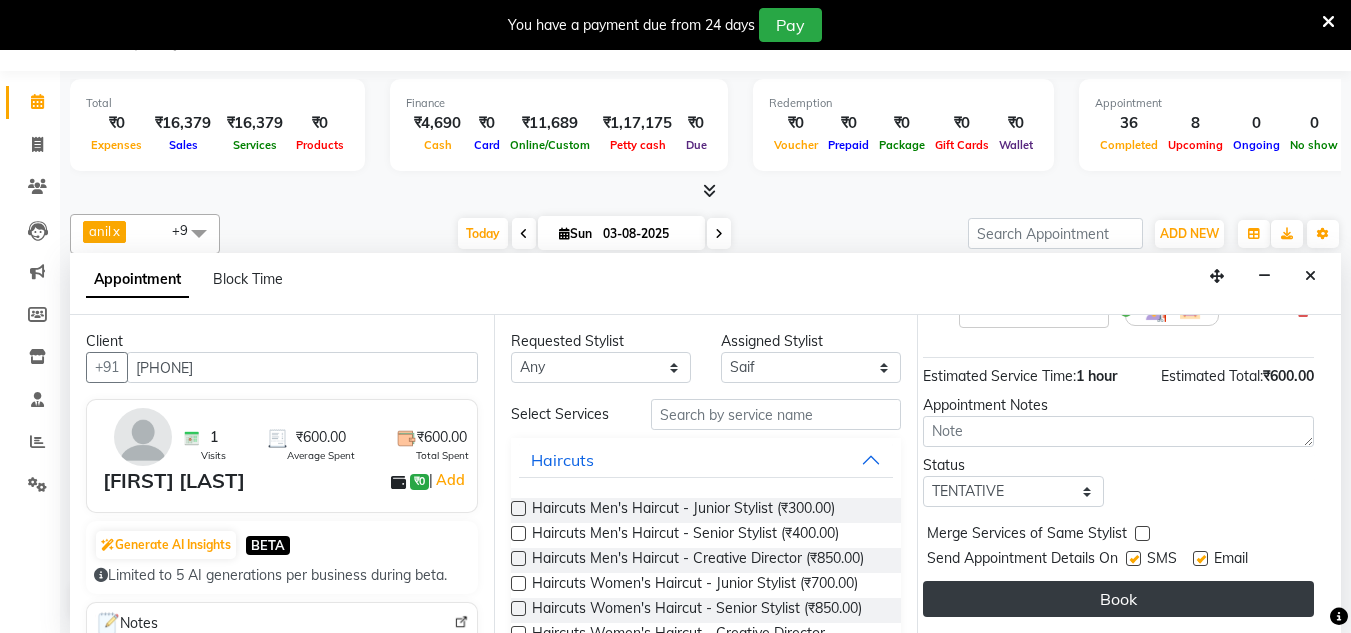 click on "Book" at bounding box center (1118, 599) 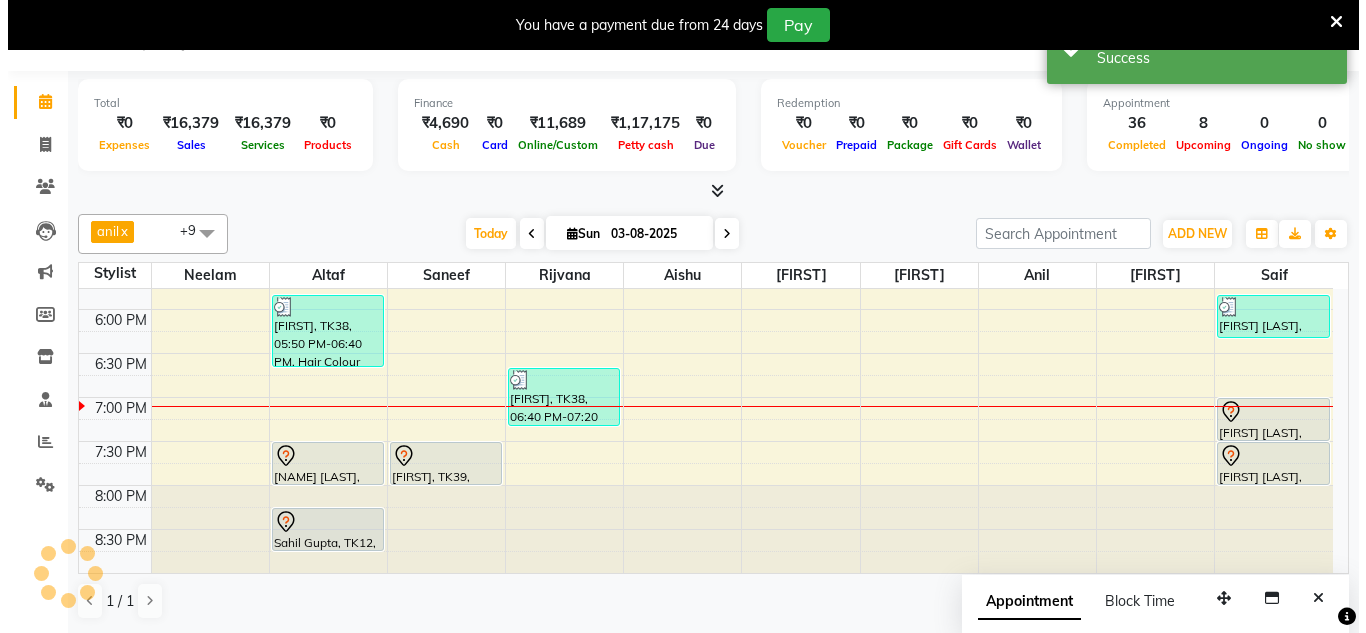 scroll, scrollTop: 0, scrollLeft: 0, axis: both 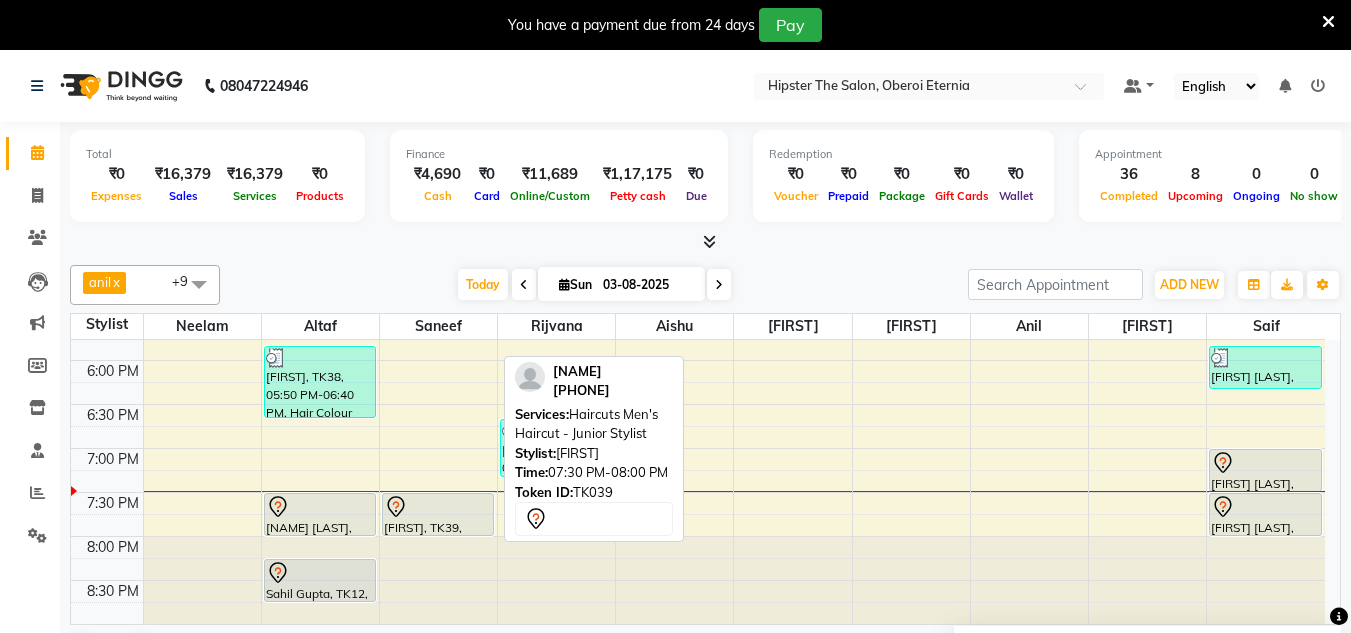 click at bounding box center [438, 507] 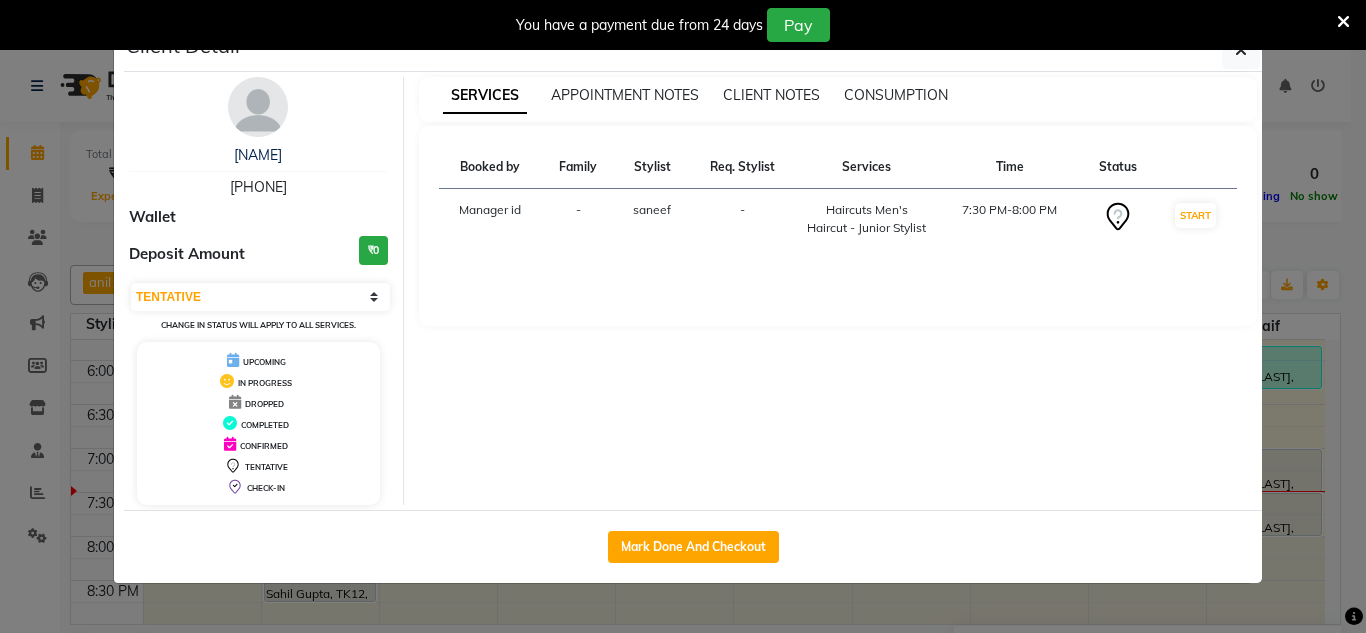 click on "Mark Done And Checkout" 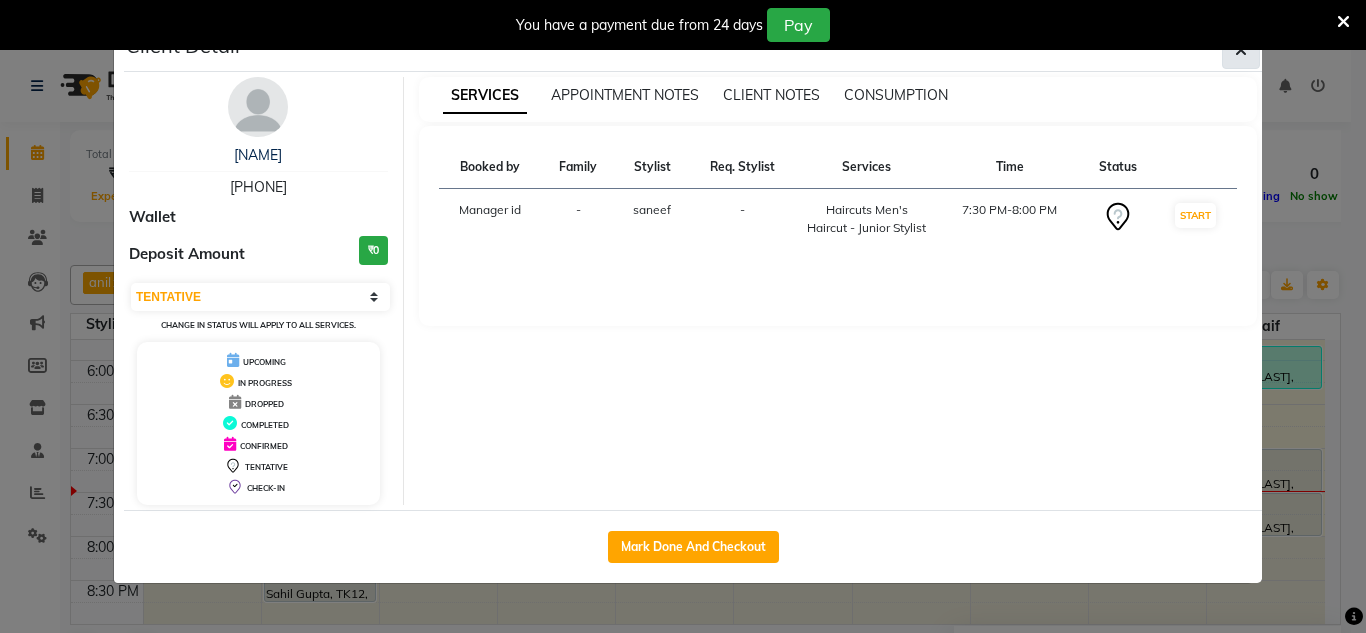 click 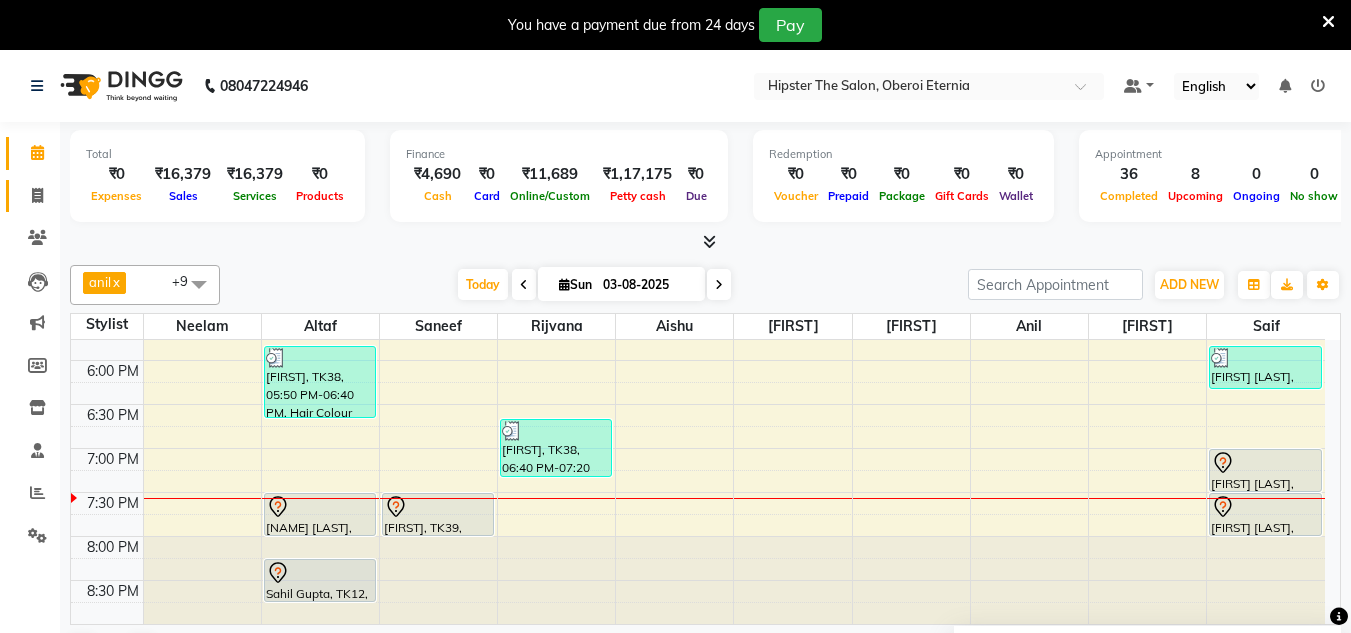 click 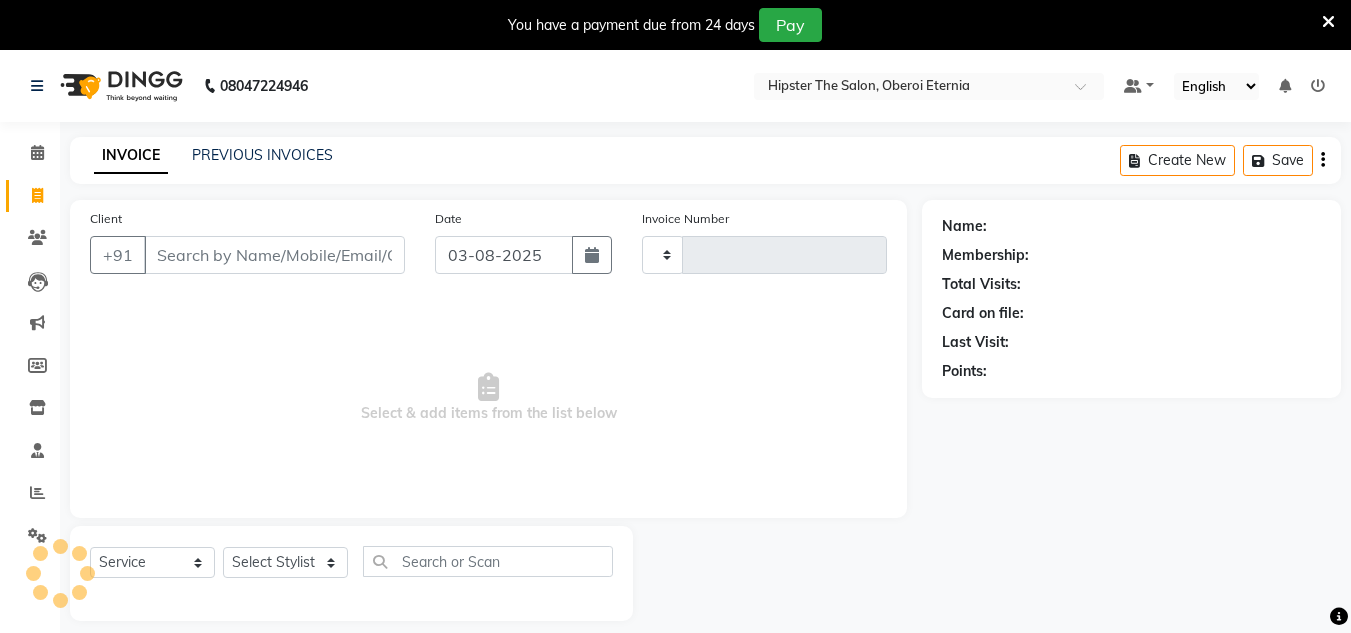type on "0435" 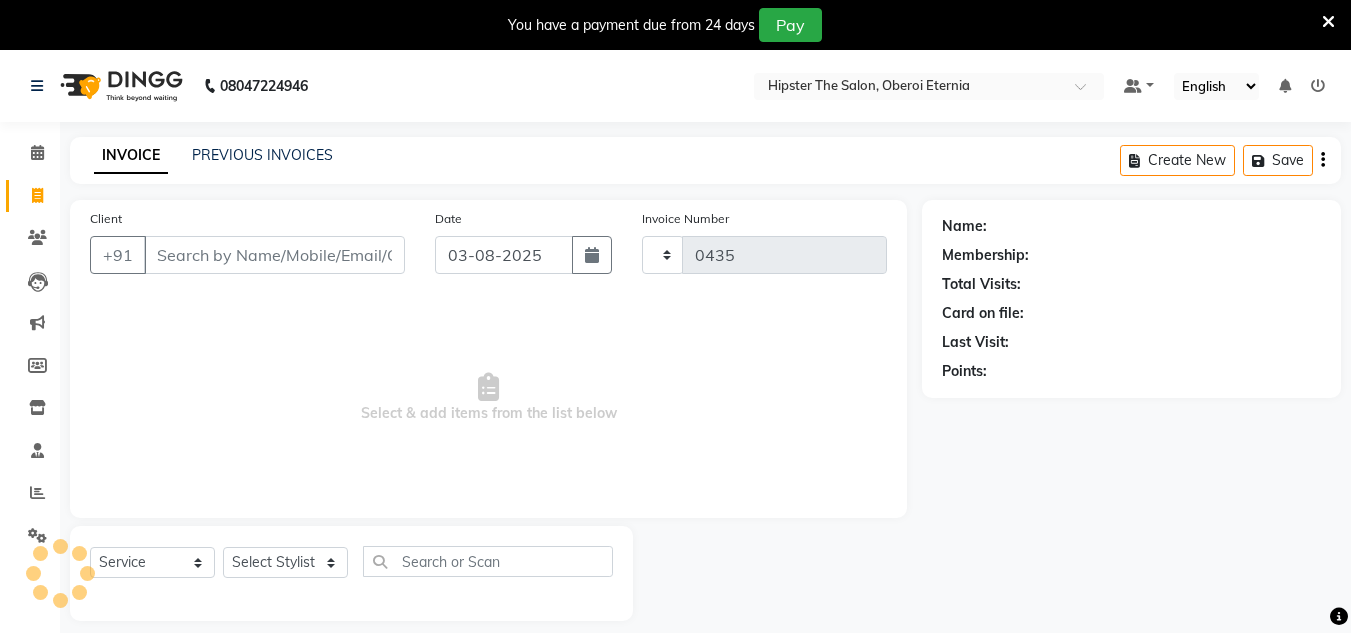 select on "8592" 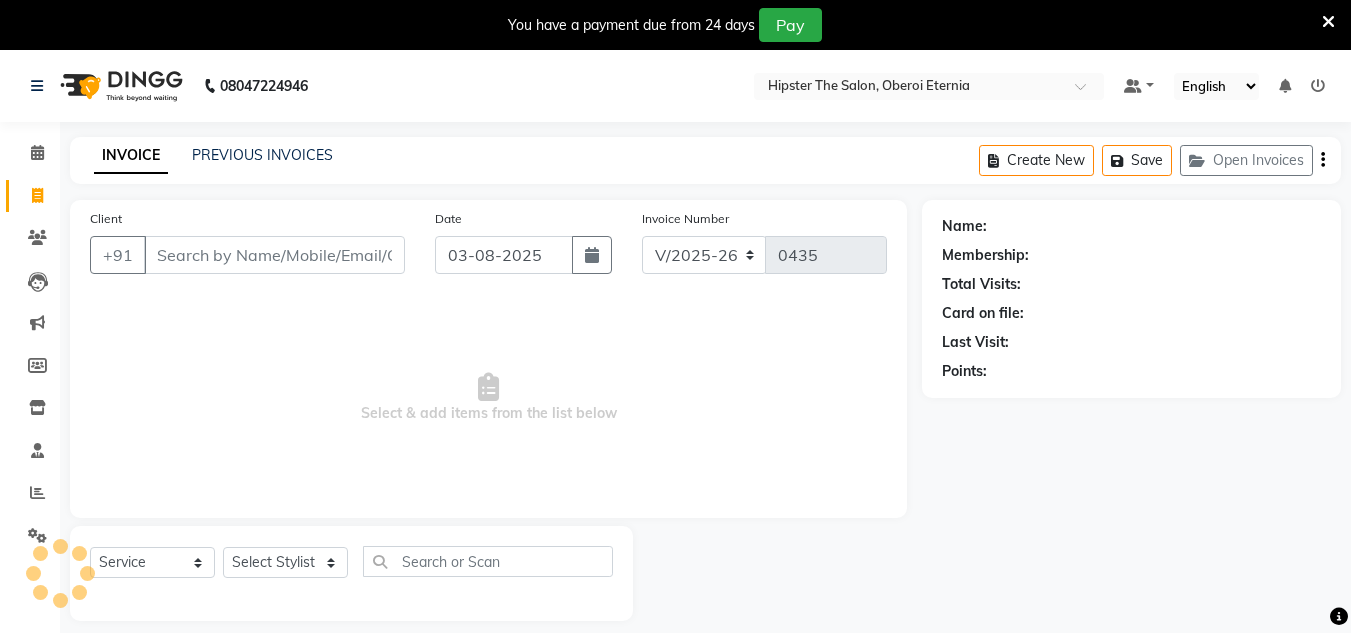 click on "Client" at bounding box center [274, 255] 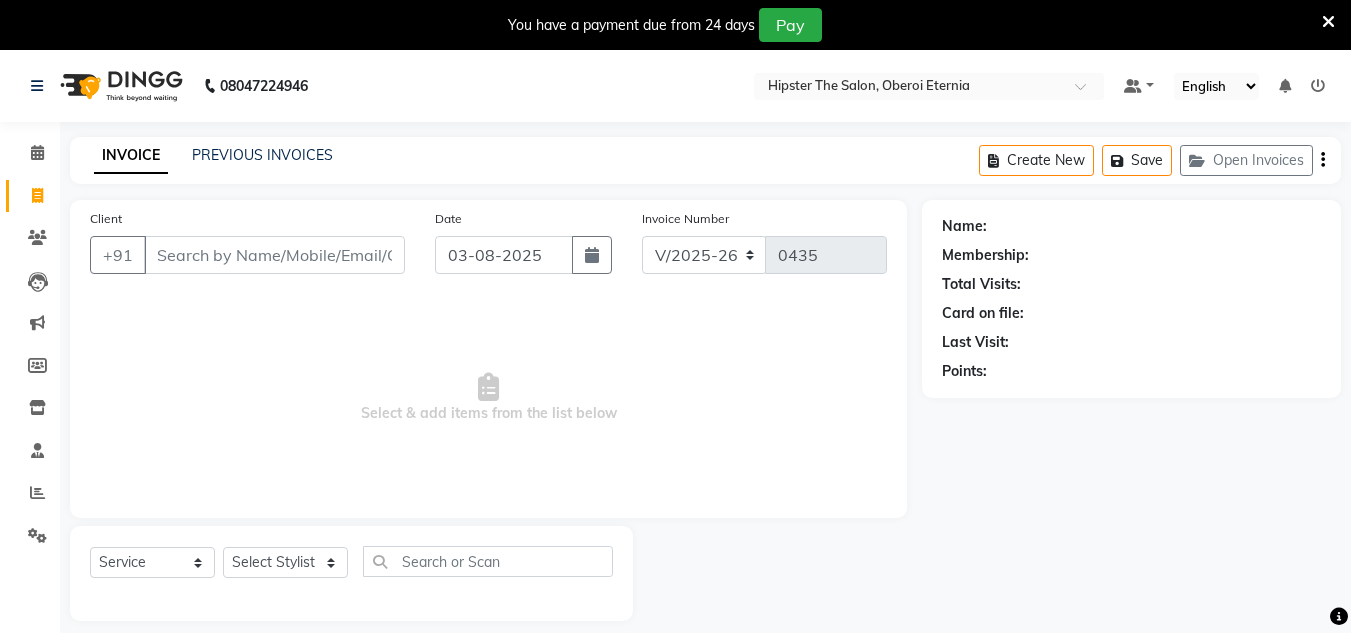 click on "Client" at bounding box center (274, 255) 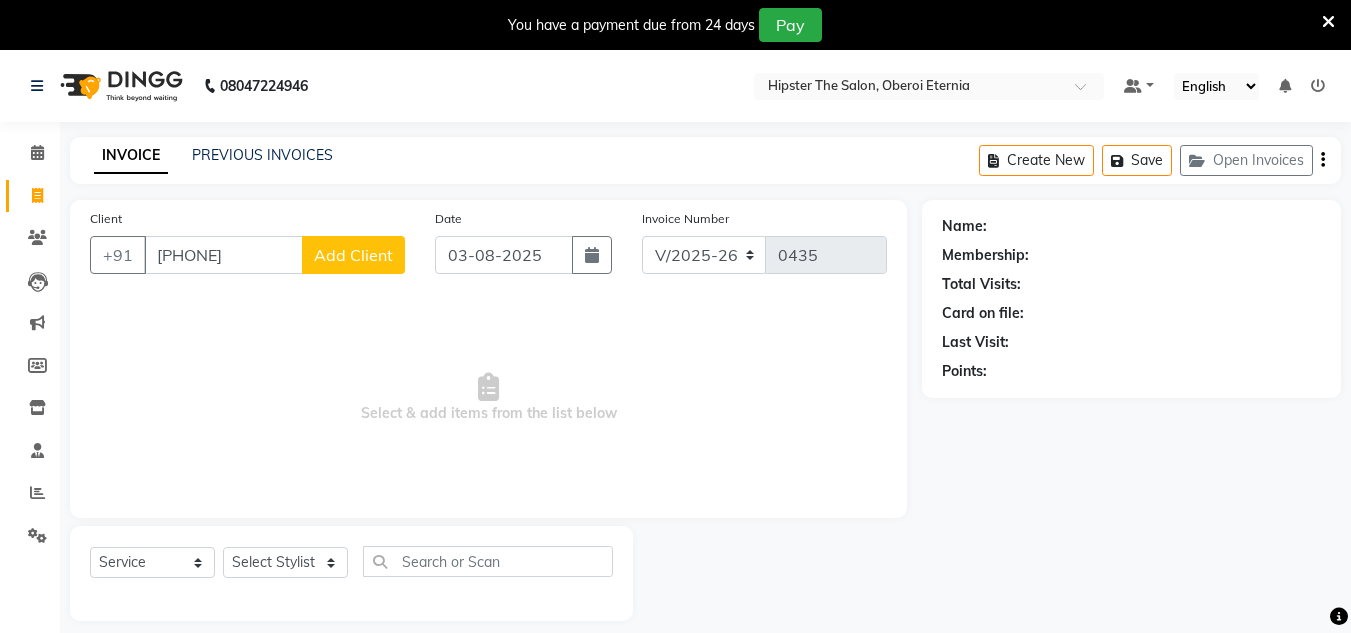 type on "[PHONE]" 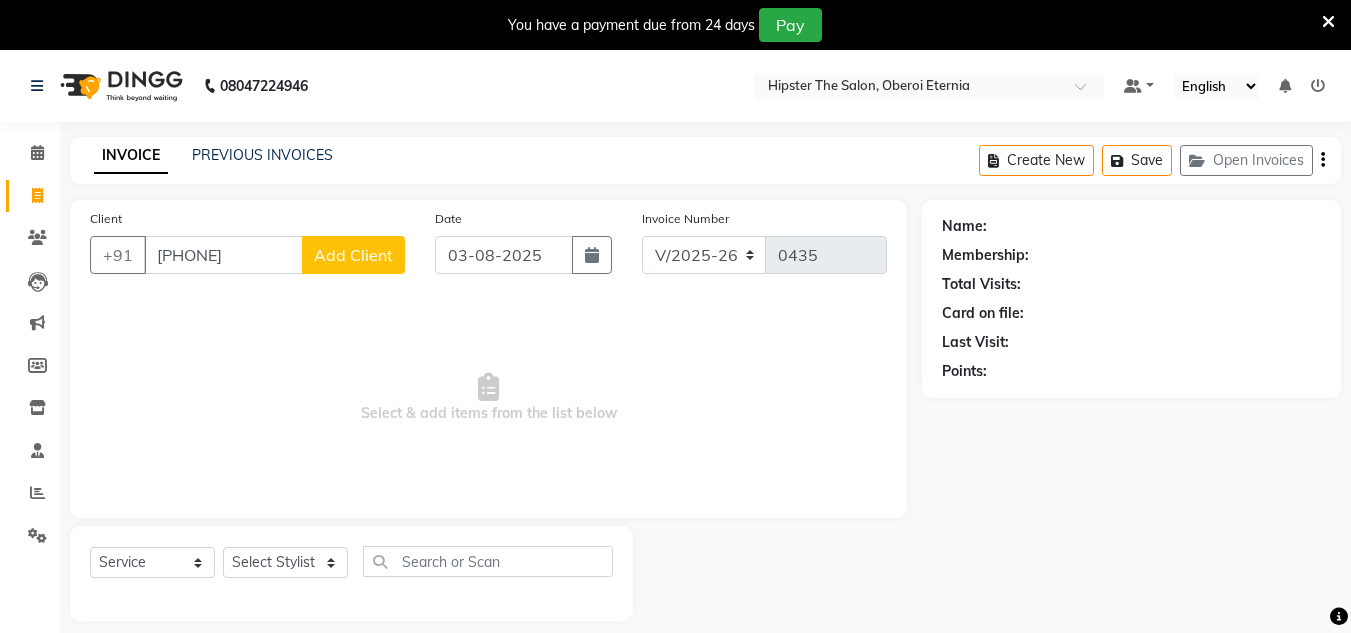 click on "Add Client" 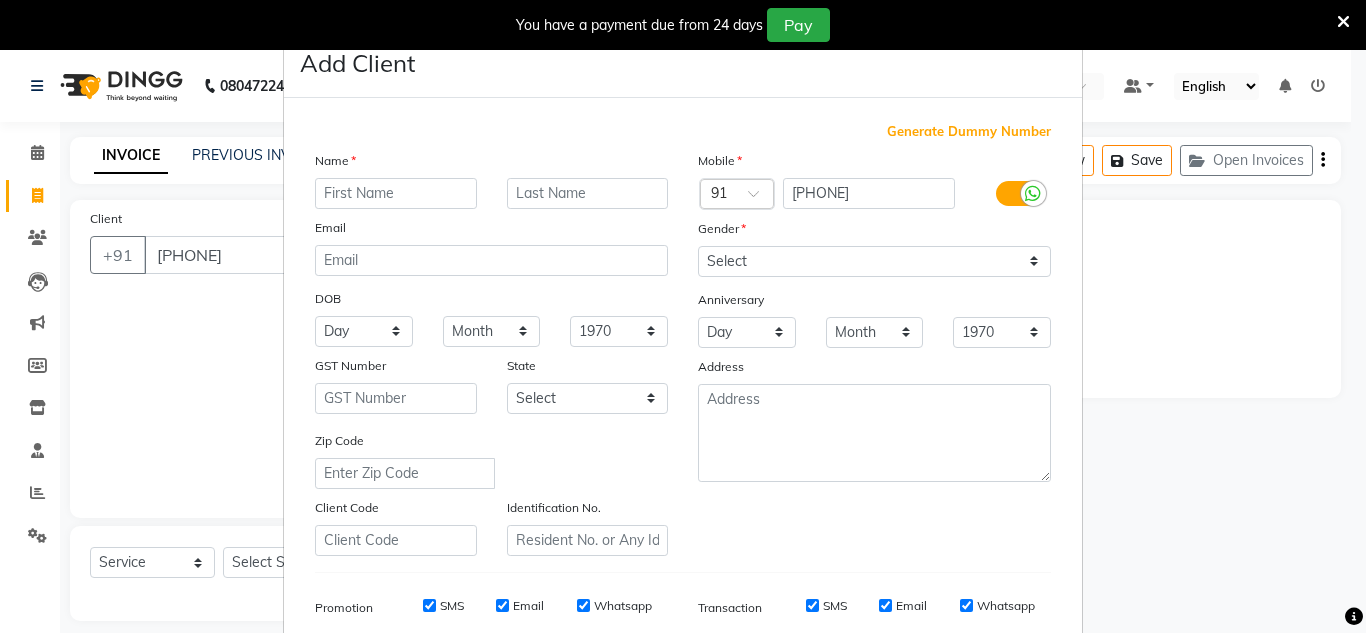 click at bounding box center (396, 193) 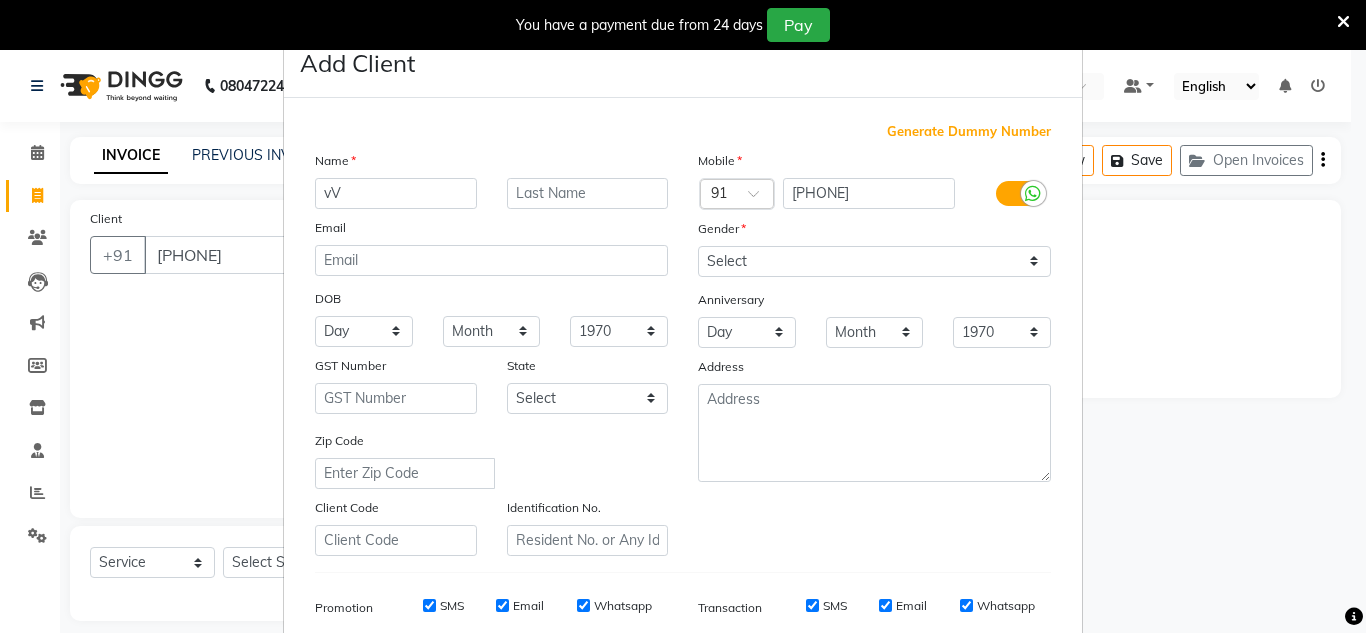 type on "v" 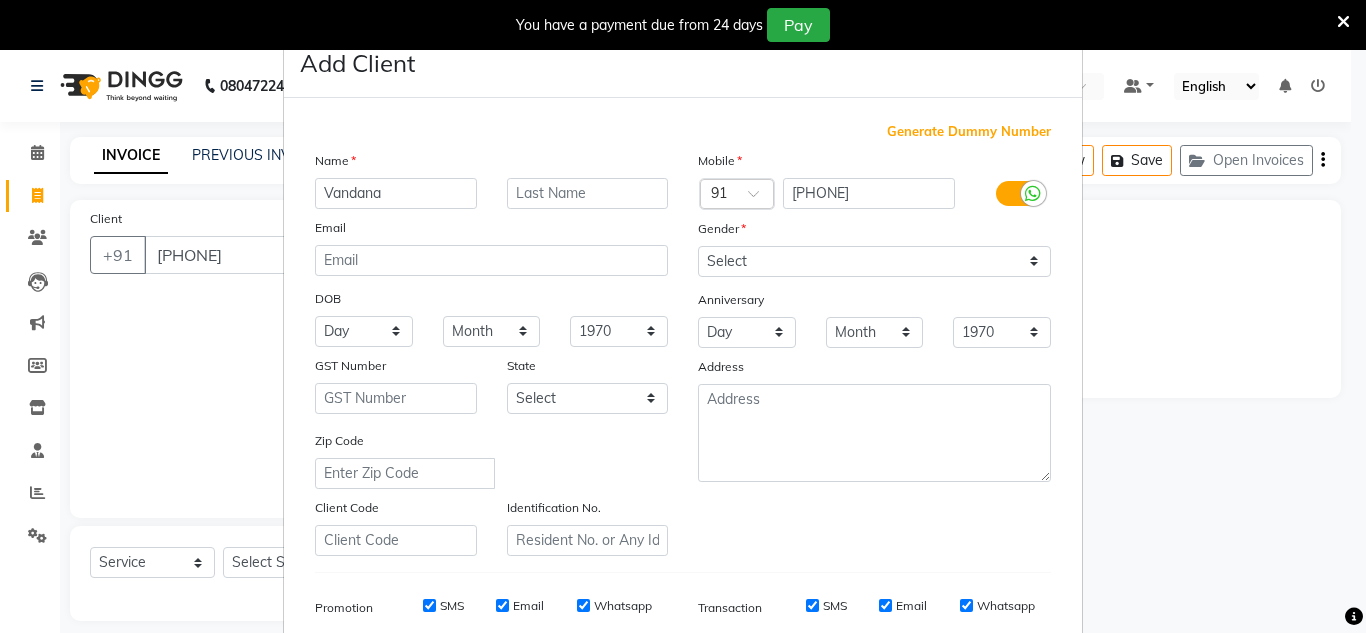 type on "Vandana" 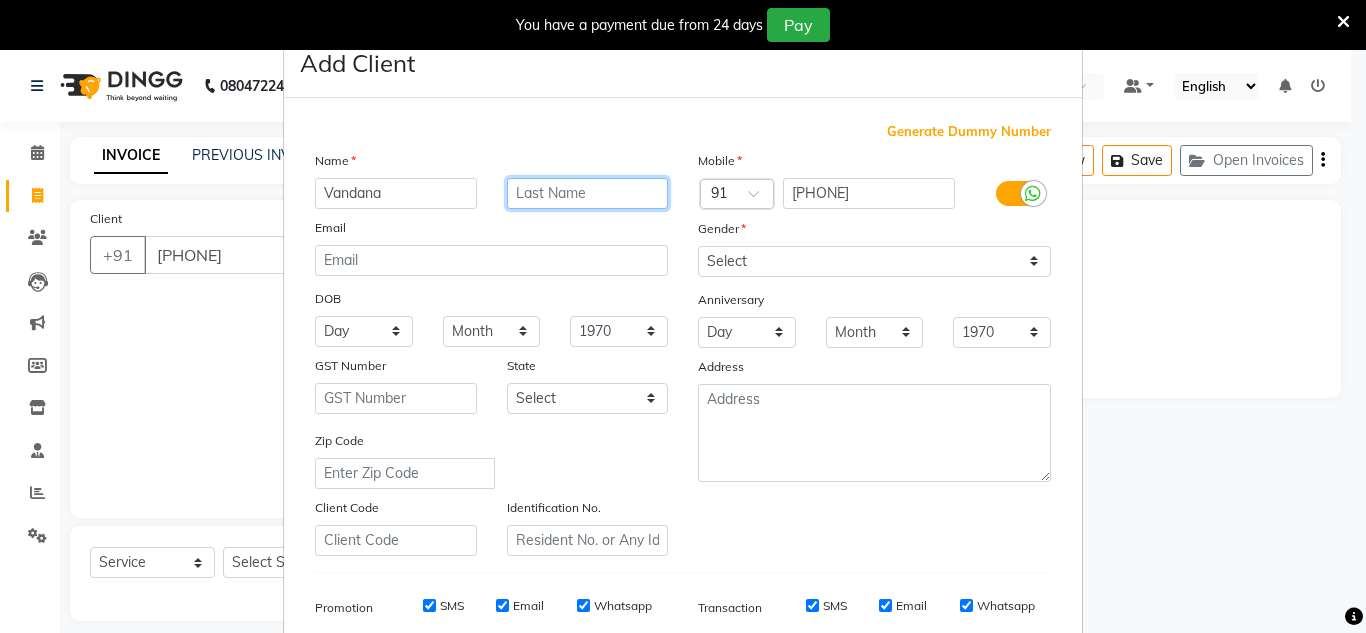click at bounding box center (588, 193) 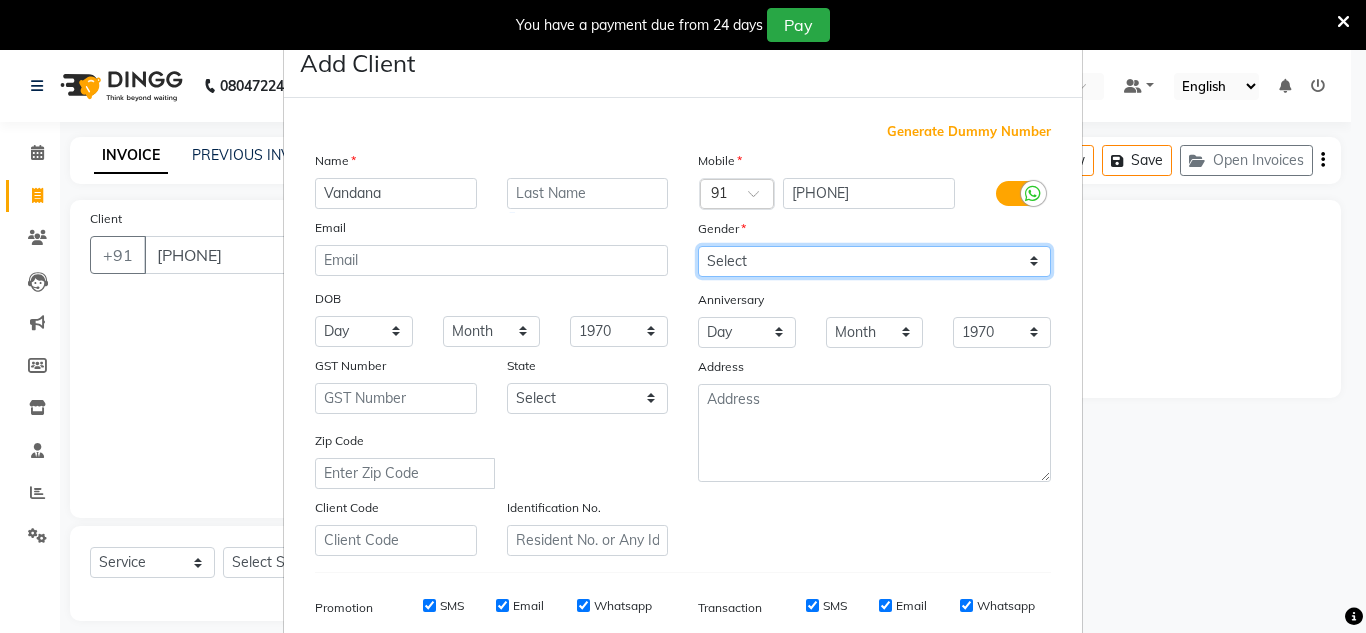 click on "Select Male Female Other Prefer Not To Say" at bounding box center [874, 261] 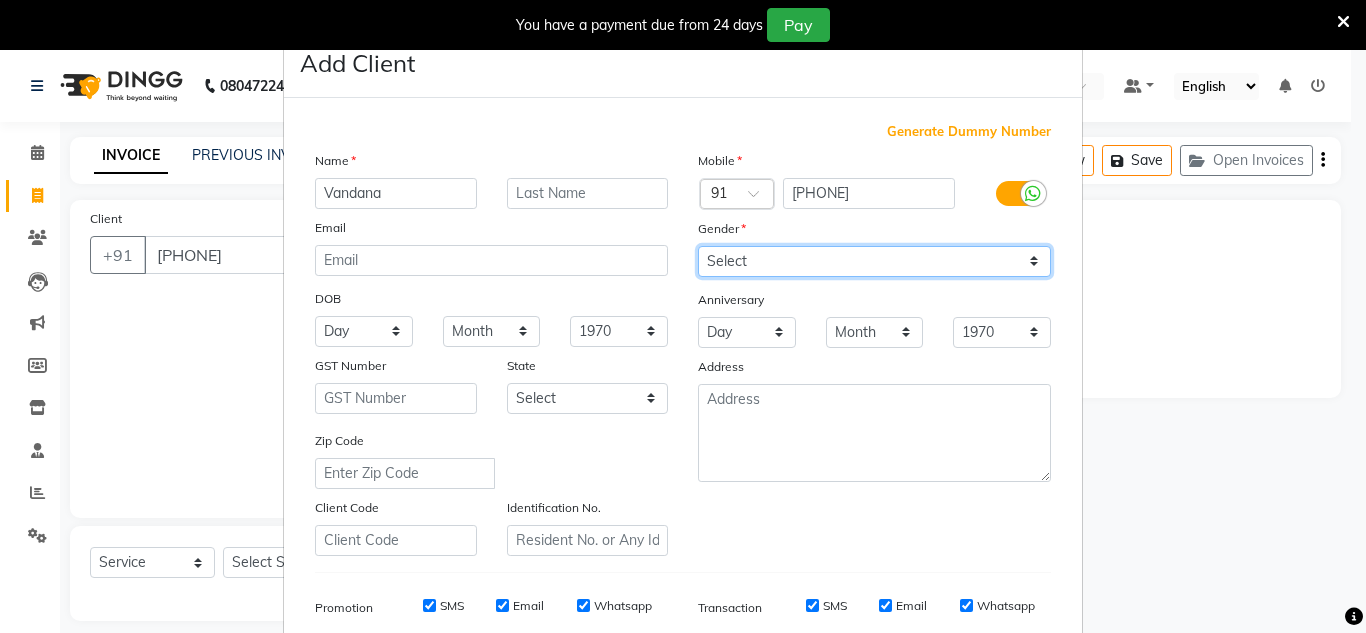 select on "female" 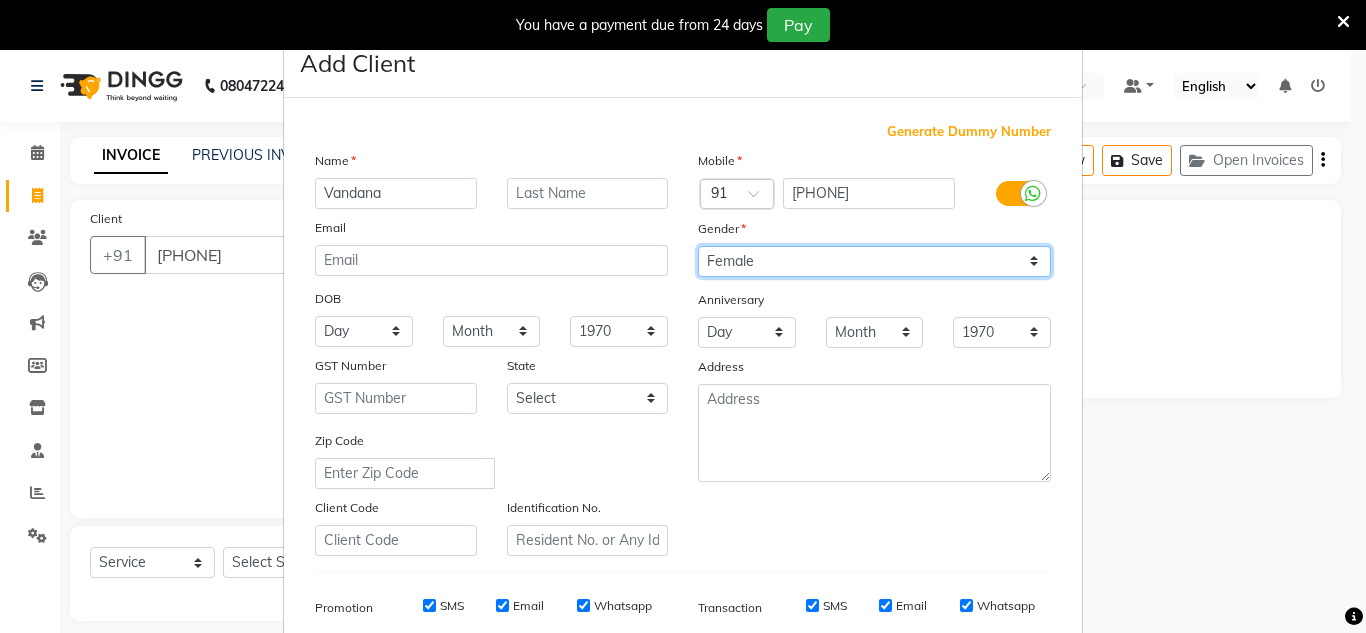 click on "Select Male Female Other Prefer Not To Say" at bounding box center (874, 261) 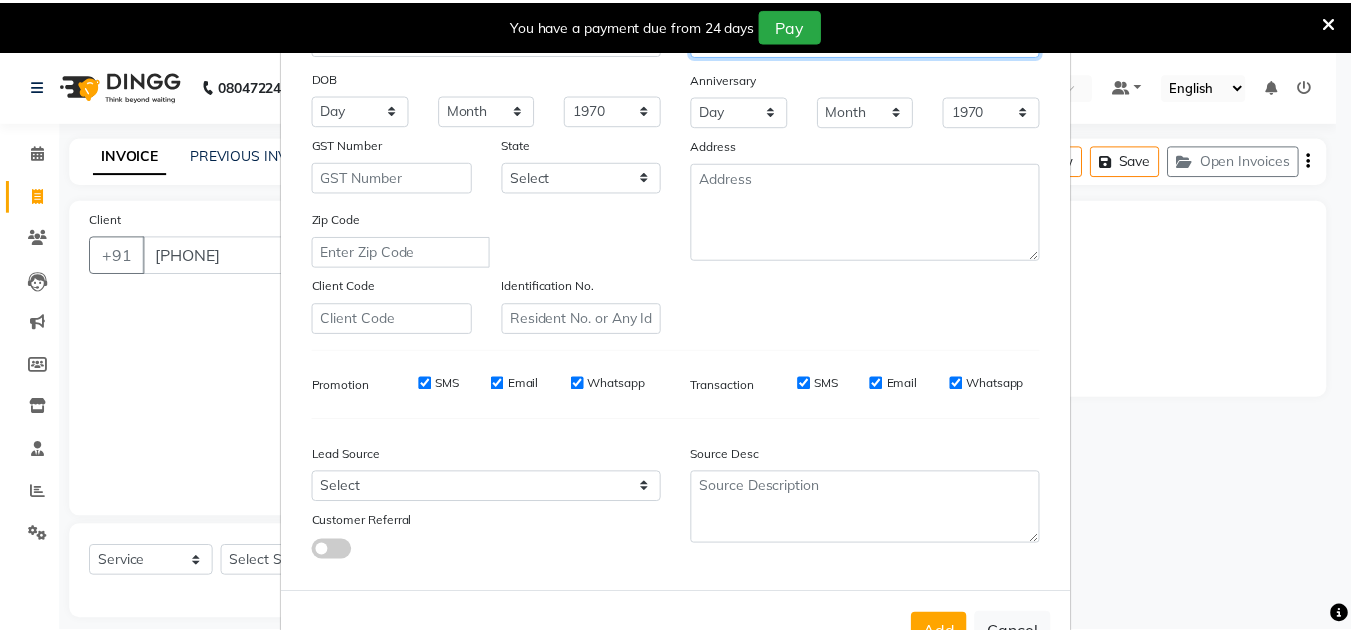 scroll, scrollTop: 244, scrollLeft: 0, axis: vertical 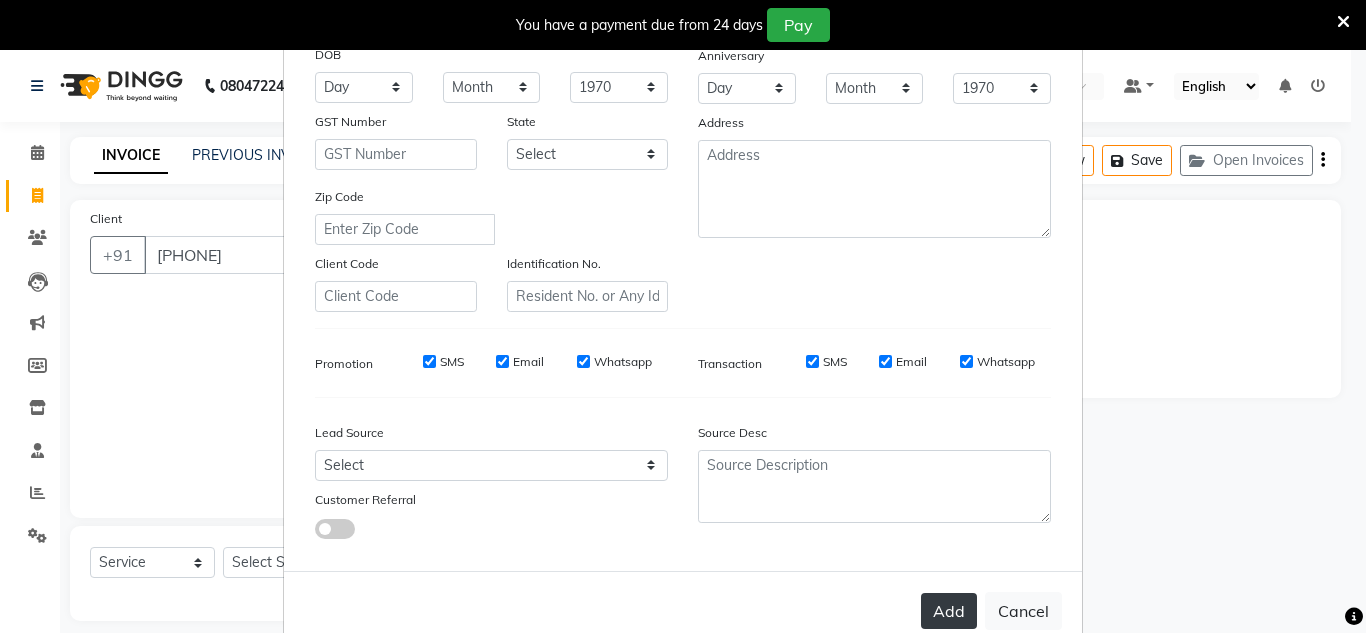 click on "Add" at bounding box center [949, 611] 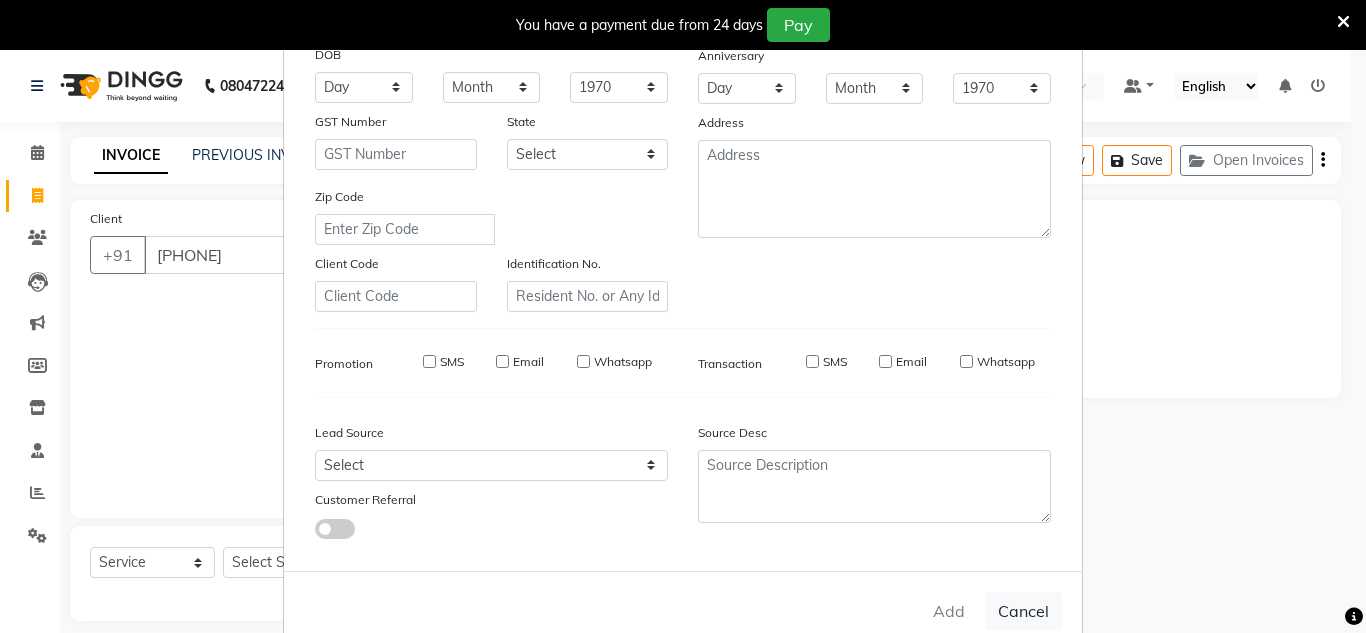 type 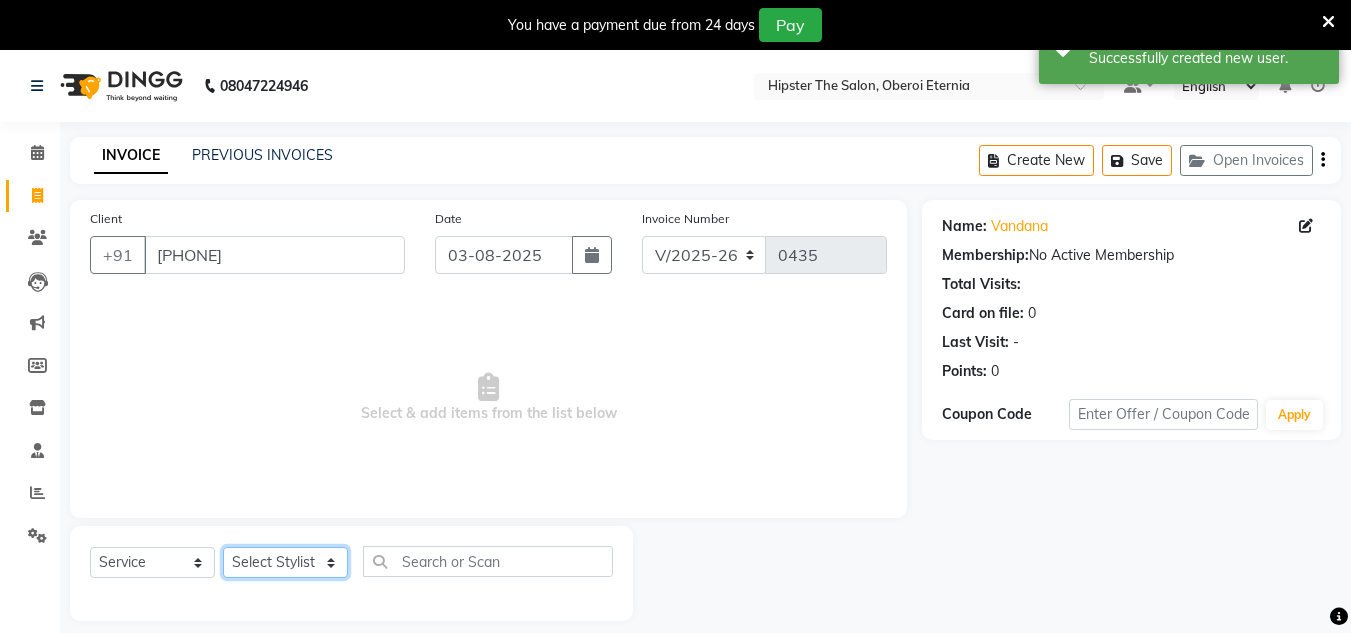click on "Select Stylist [NAME] [NAME] [NAME] [NAME] [NAME] [NAME] [NAME] [NAME] [NAME] [NAME] [NAME] [NAME] [NAME] [NAME] [NAME] [NAME] [NAME] [NAME] [NAME] [NAME] [NAME]" 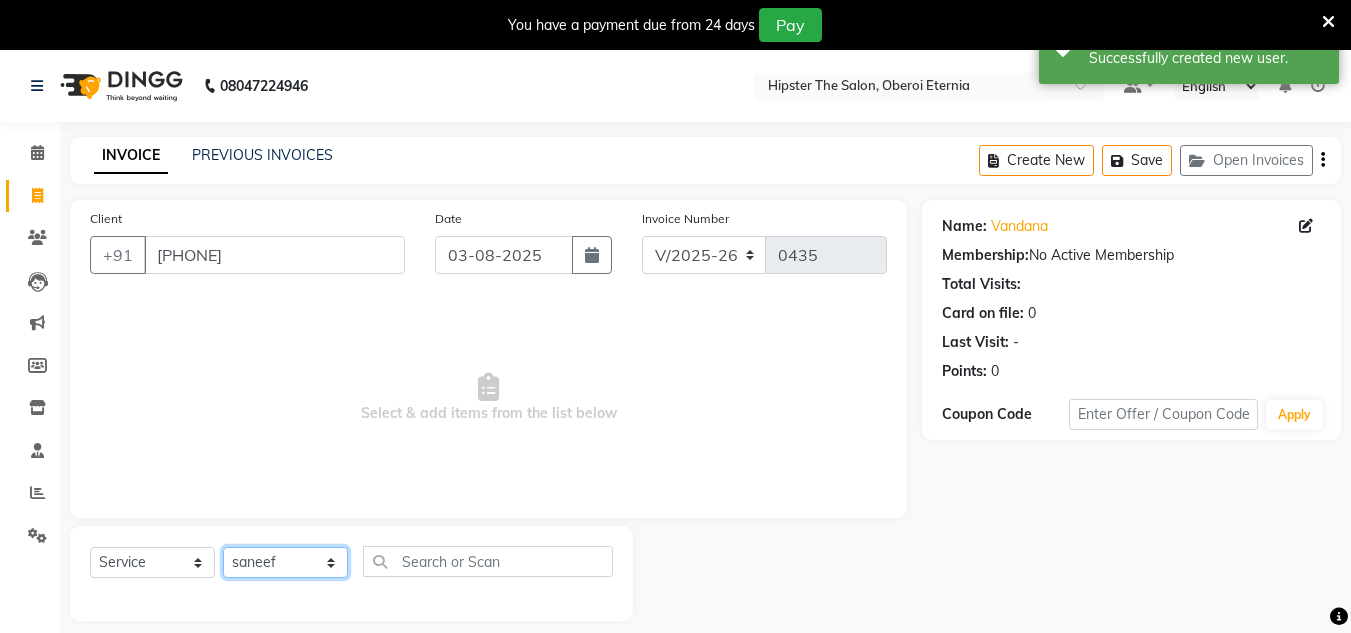 click on "Select Stylist [NAME] [NAME] [NAME] [NAME] [NAME] [NAME] [NAME] [NAME] [NAME] [NAME] [NAME] [NAME] [NAME] [NAME] [NAME] [NAME] [NAME] [NAME] [NAME] [NAME] [NAME]" 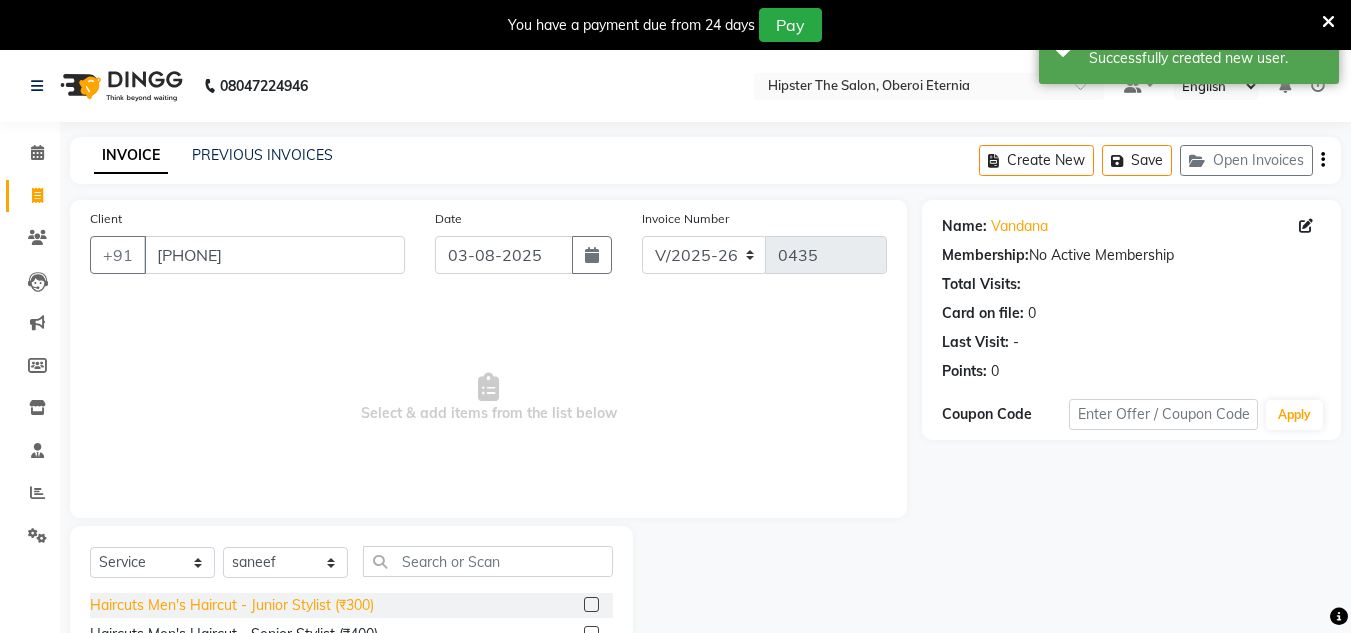 click on "Haircuts Men's Haircut - Junior Stylist (₹300)" 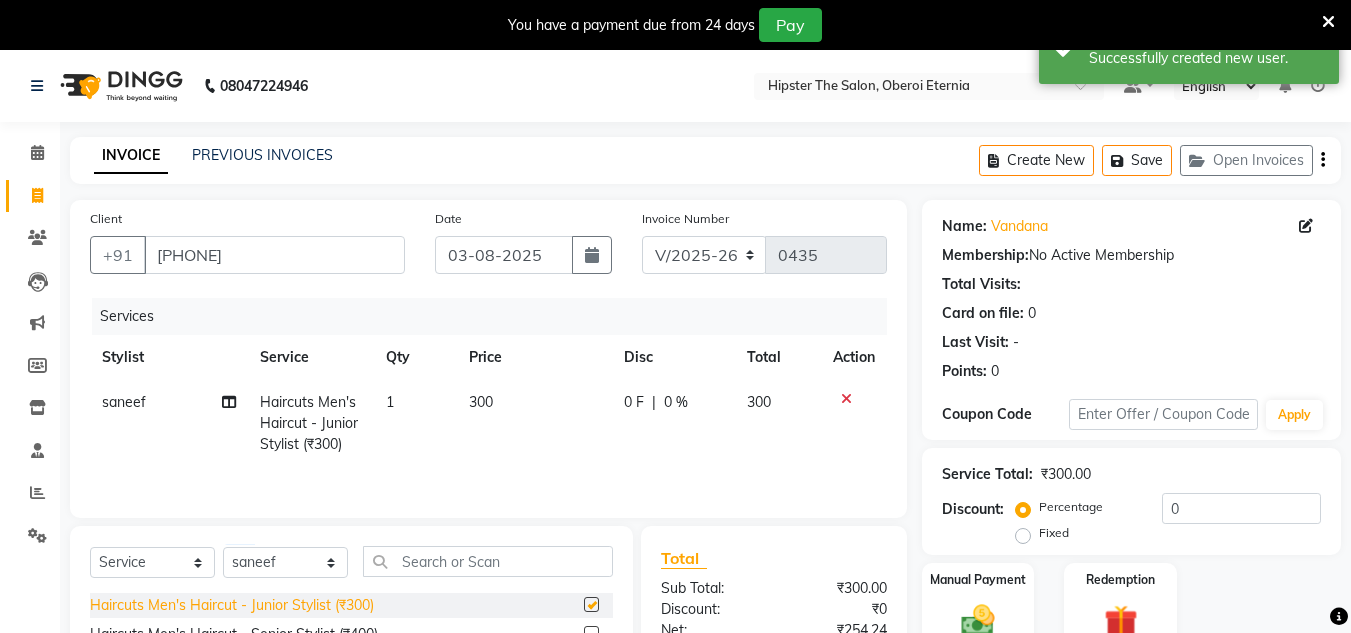 checkbox on "false" 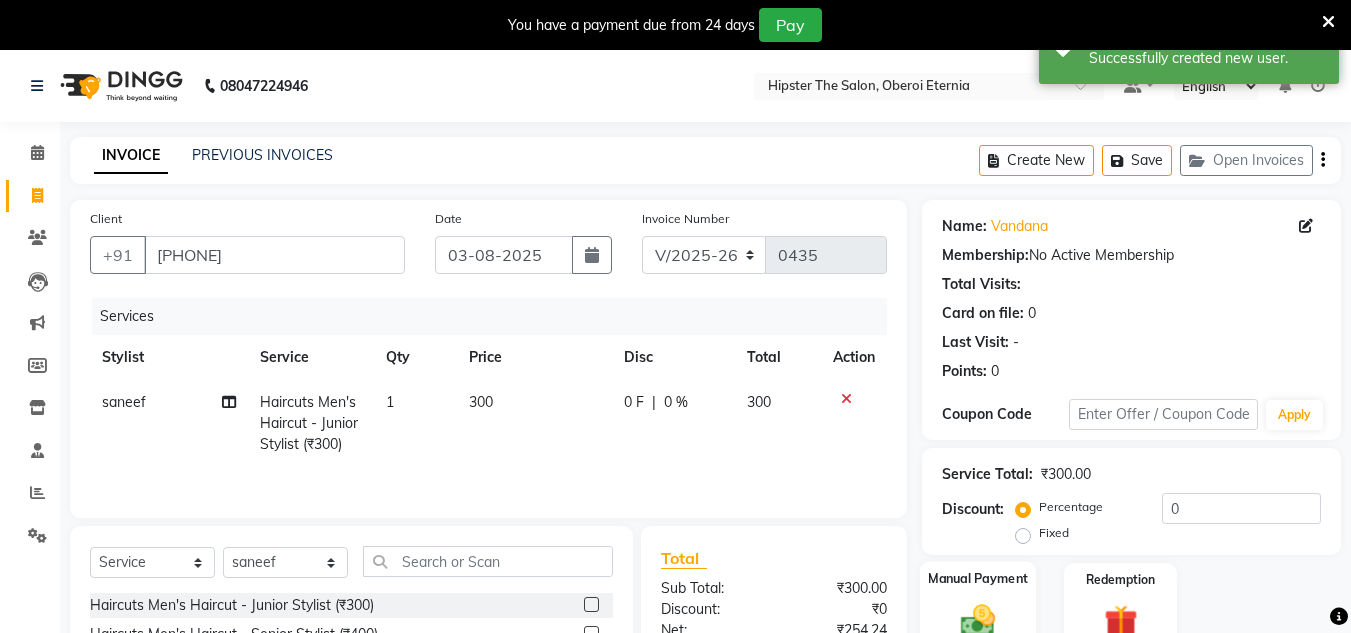 click on "Manual Payment" 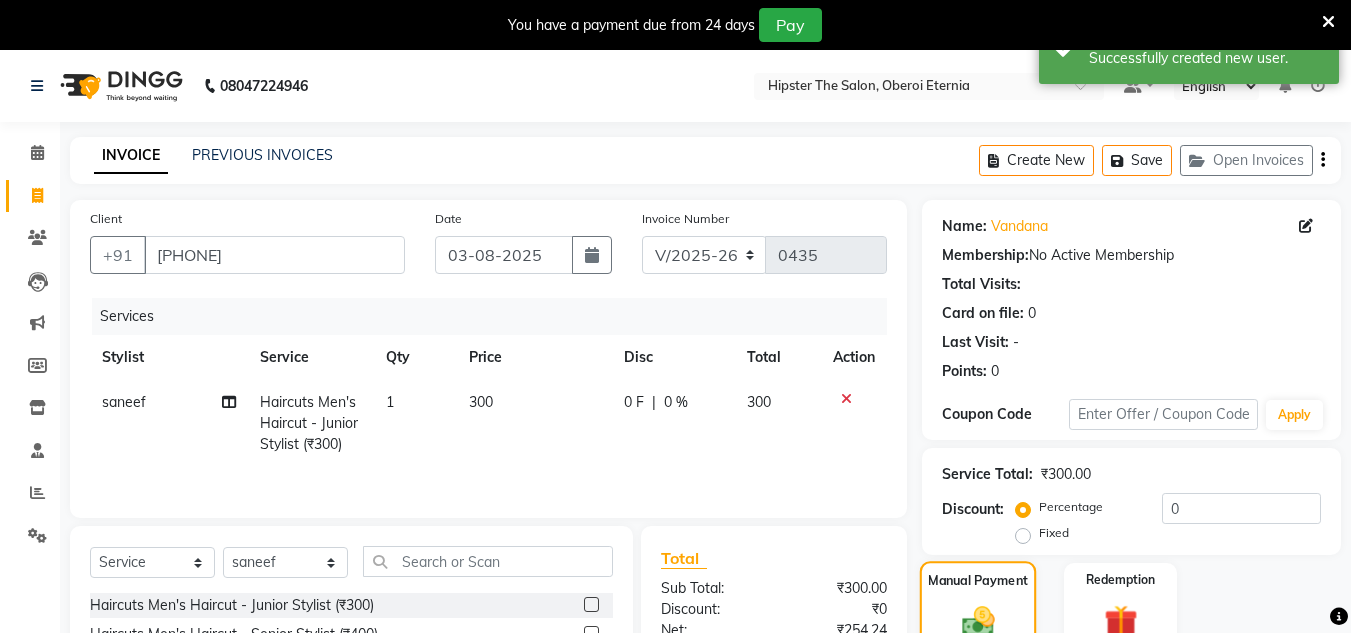scroll, scrollTop: 220, scrollLeft: 0, axis: vertical 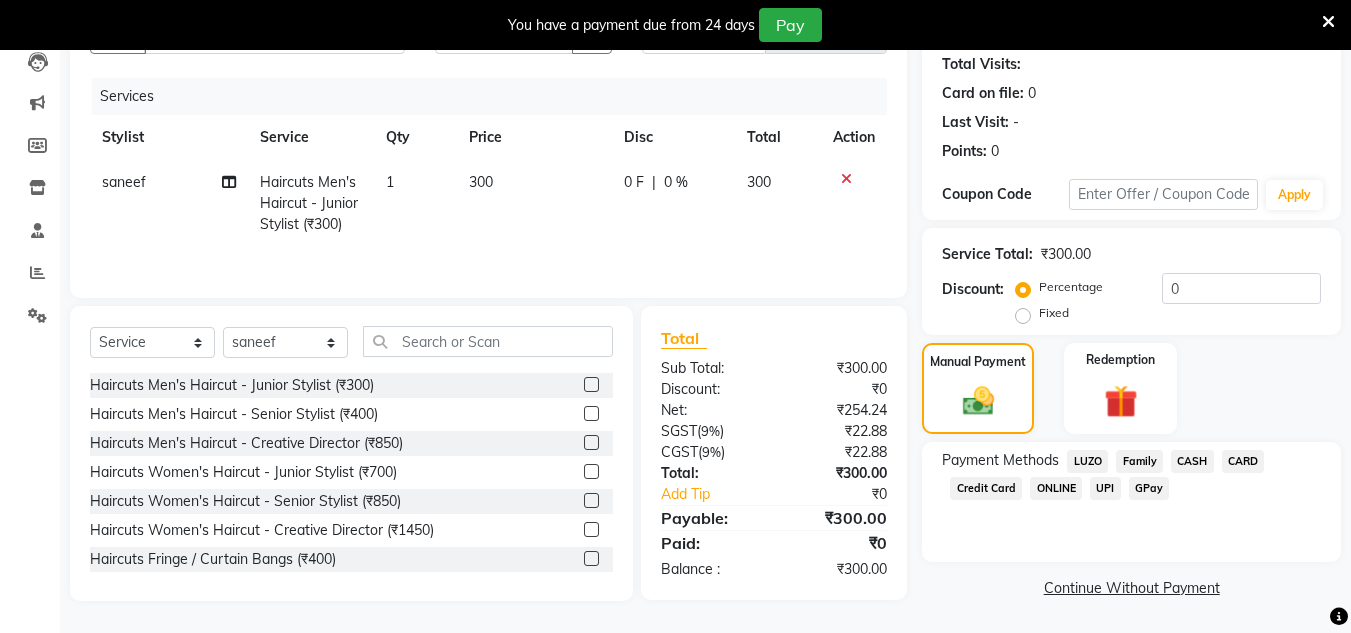 click on "GPay" 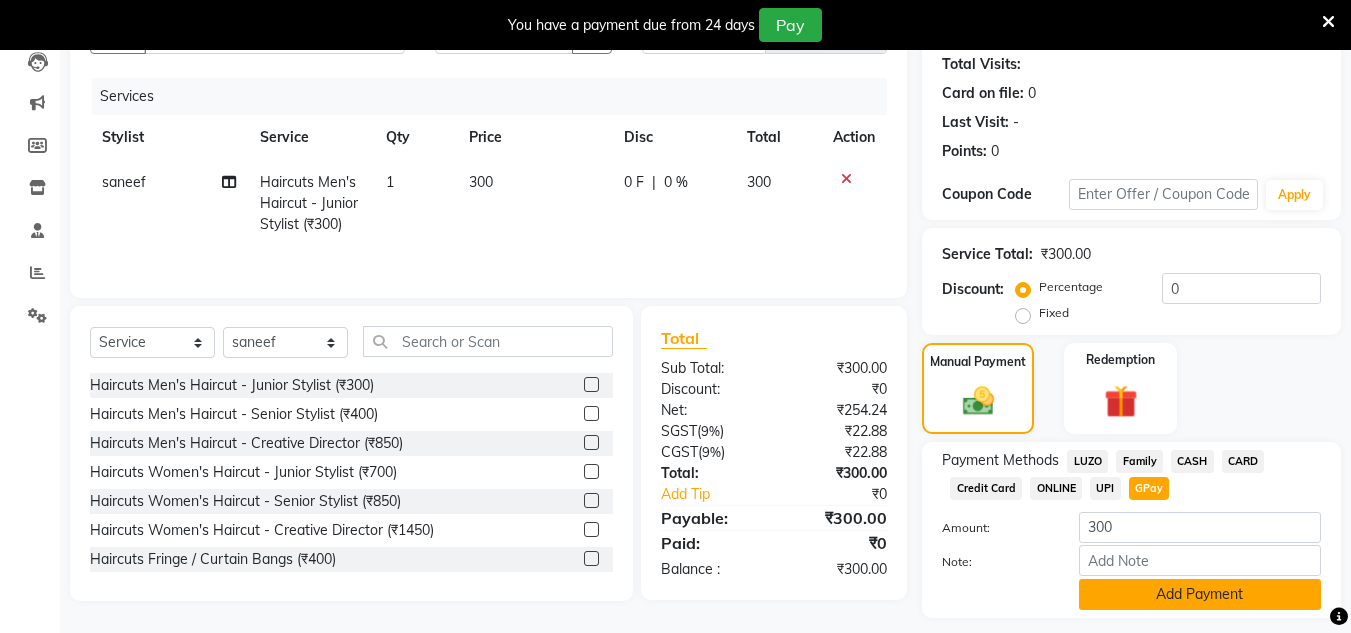 click on "Add Payment" 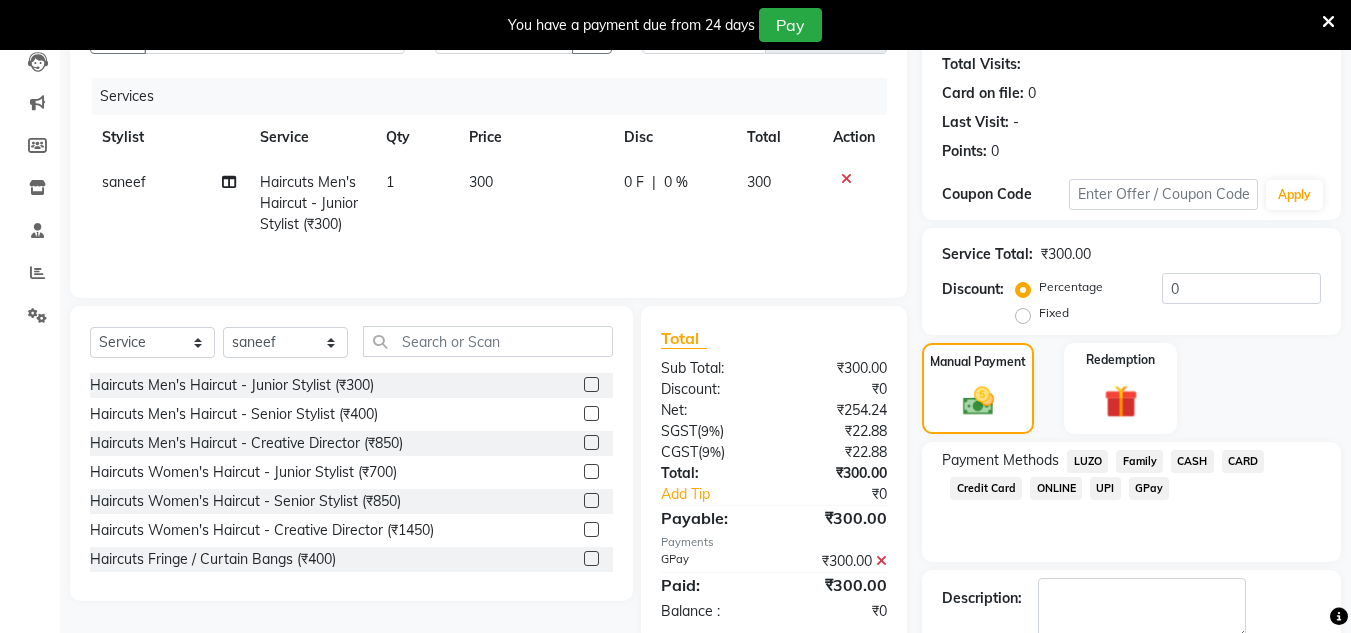 scroll, scrollTop: 333, scrollLeft: 0, axis: vertical 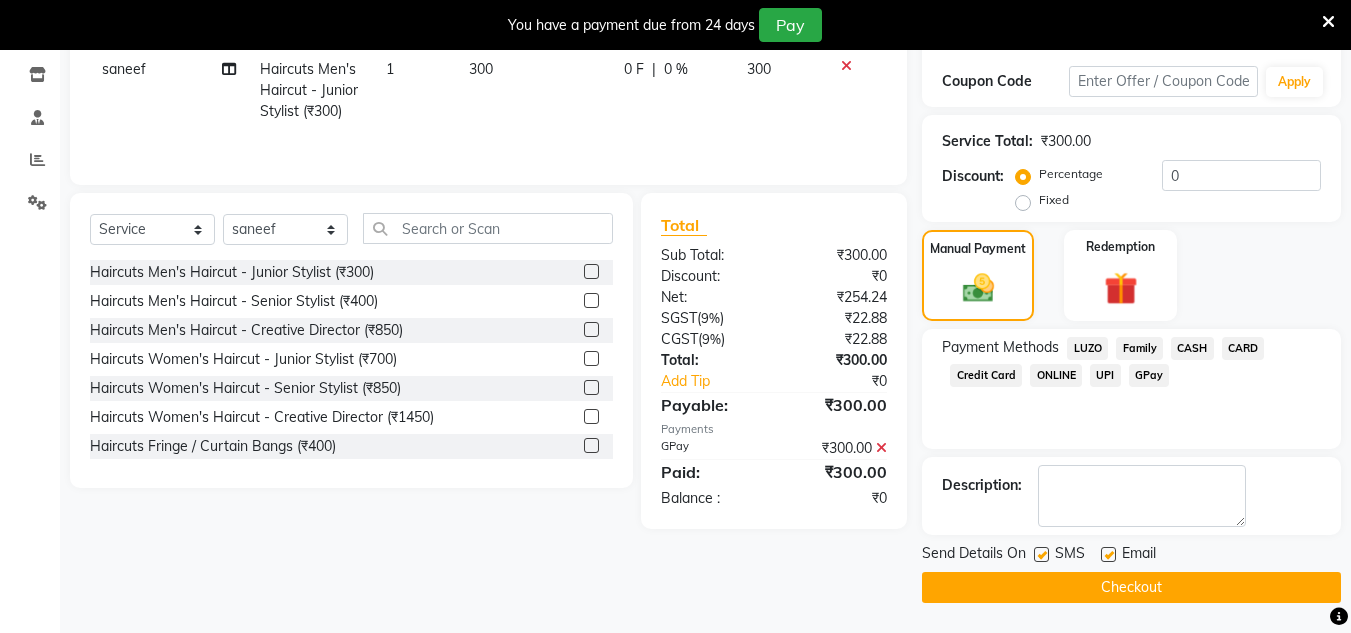 click on "Checkout" 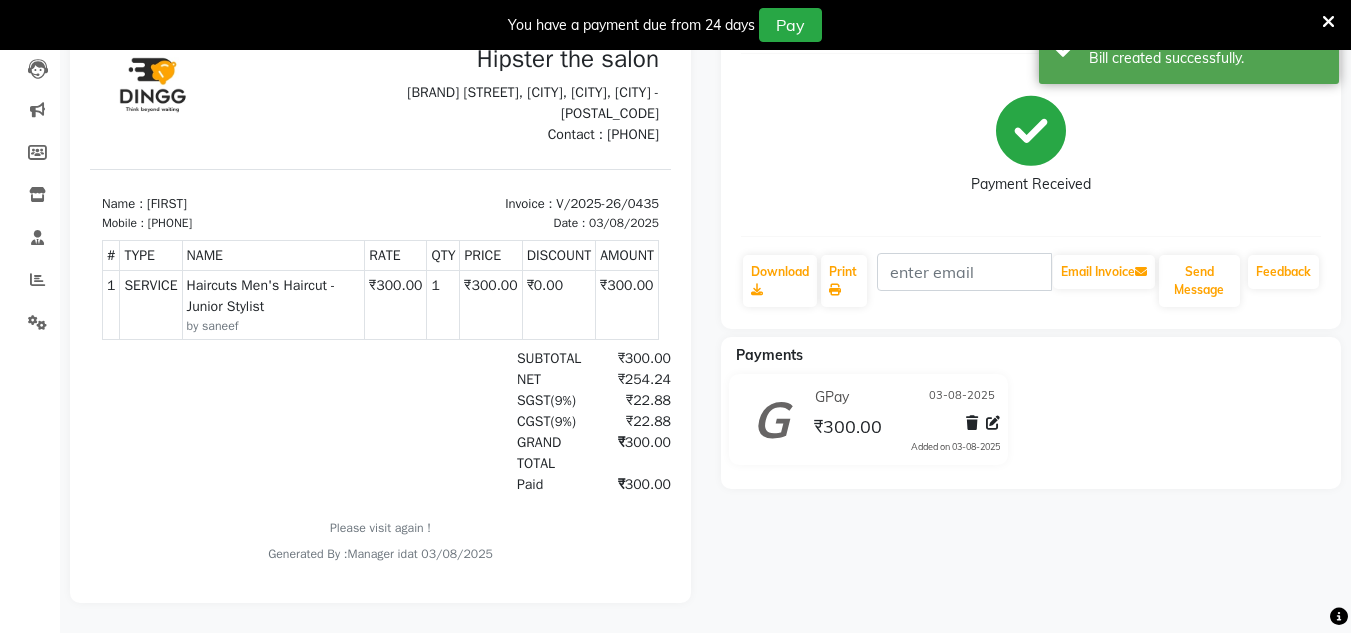 scroll, scrollTop: 0, scrollLeft: 0, axis: both 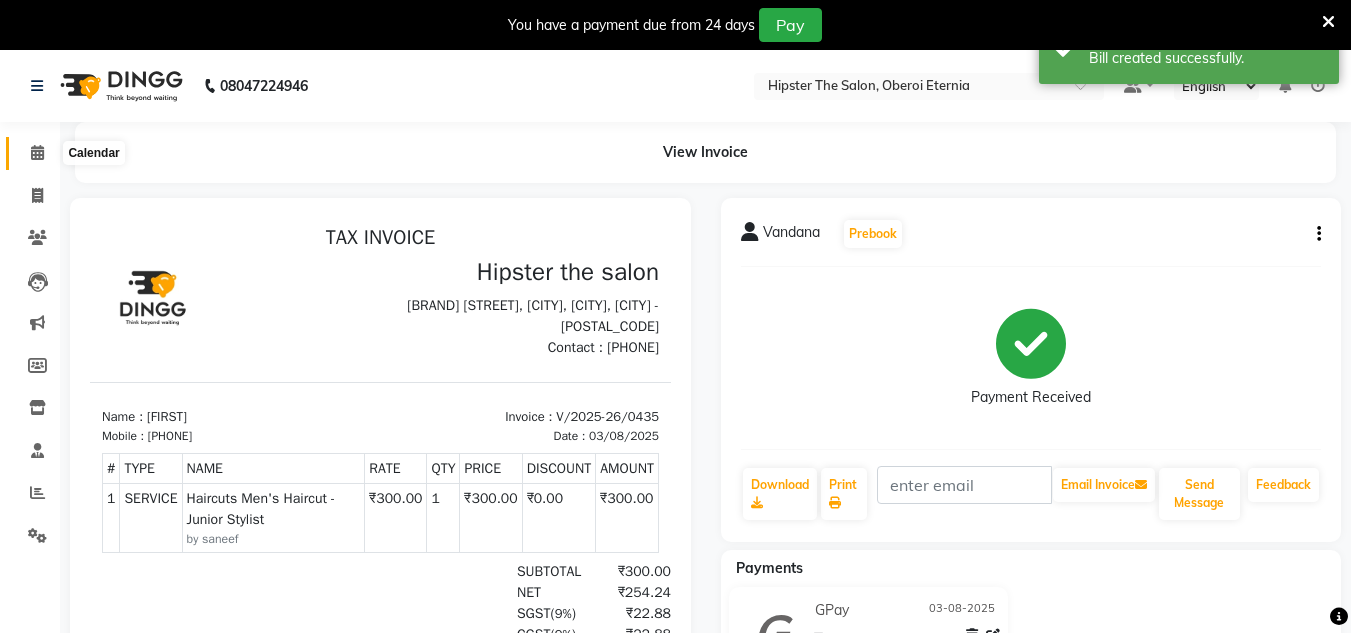click 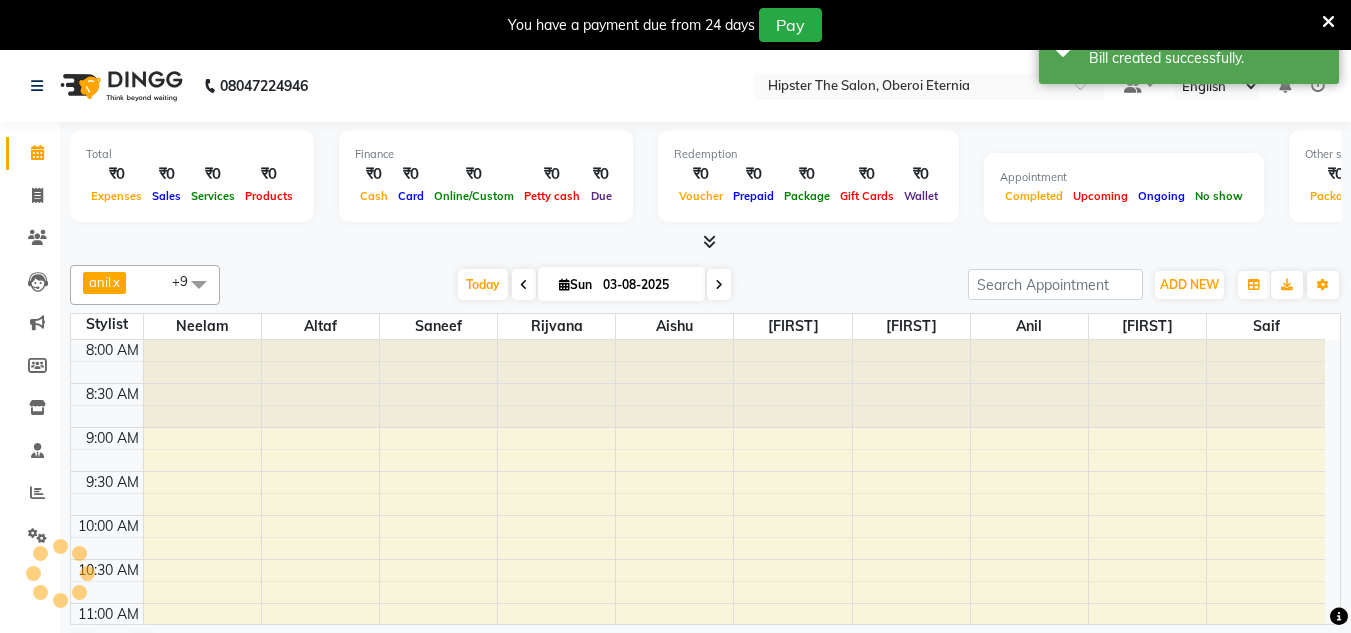 scroll, scrollTop: 0, scrollLeft: 0, axis: both 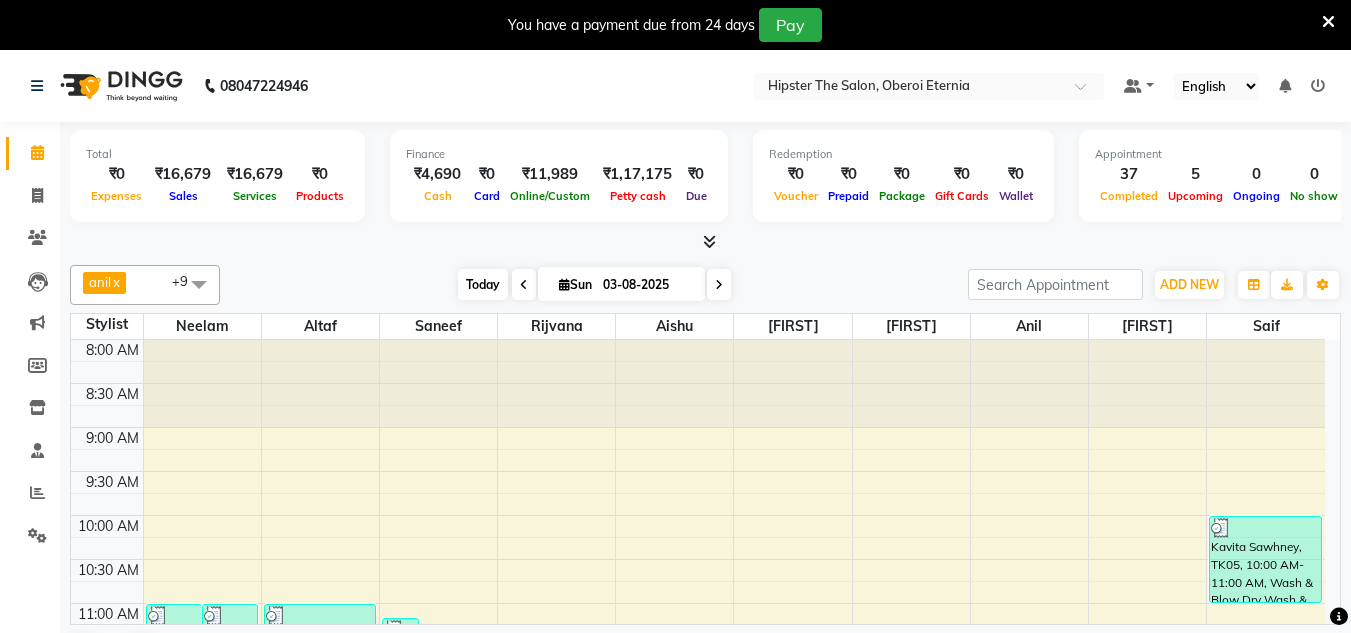 click on "Today" at bounding box center [483, 284] 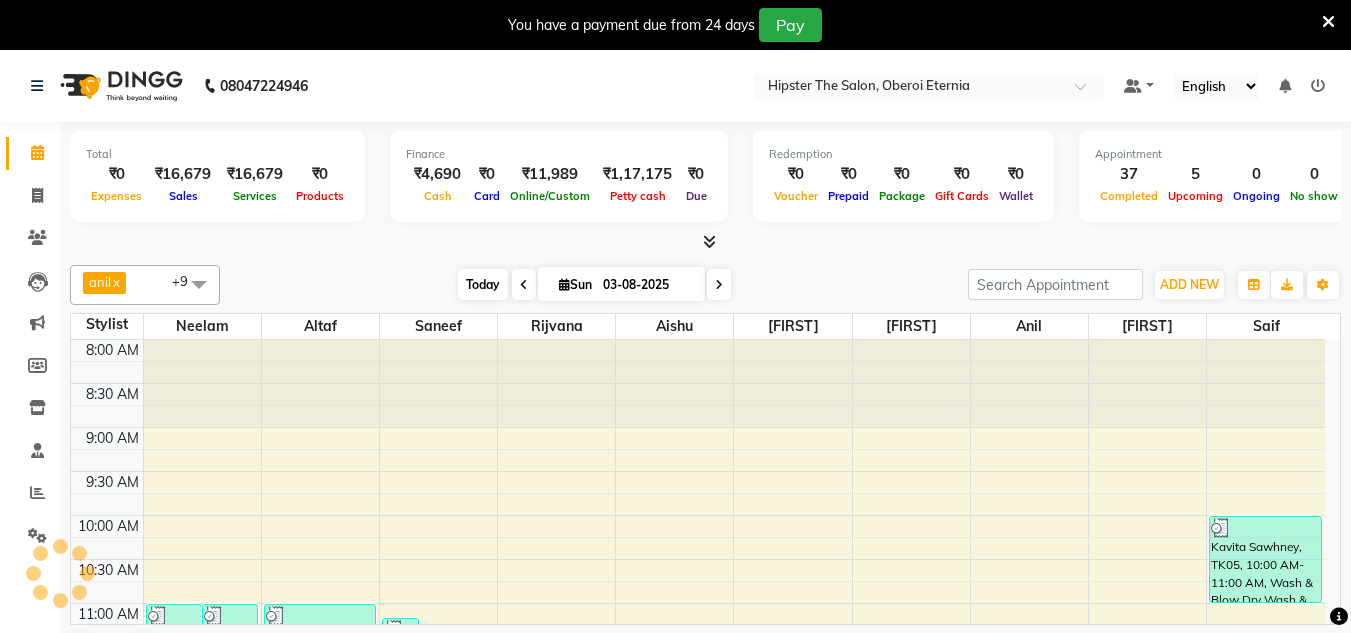 scroll, scrollTop: 859, scrollLeft: 0, axis: vertical 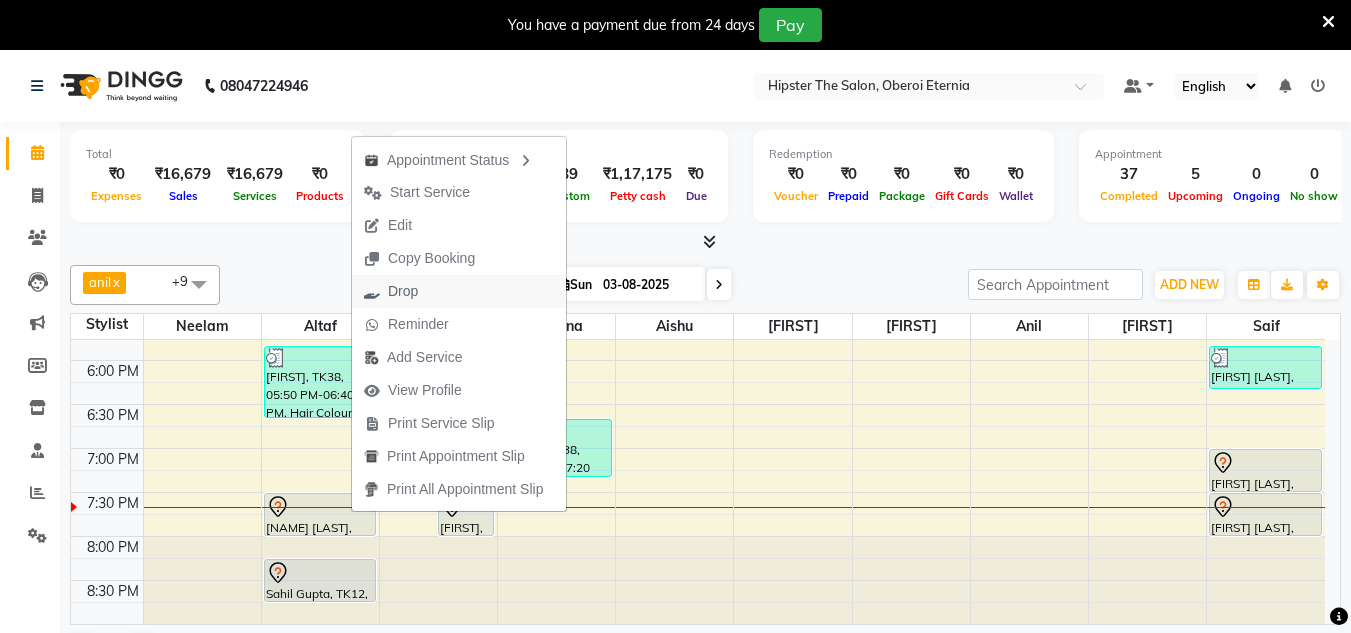 click on "Drop" at bounding box center [403, 291] 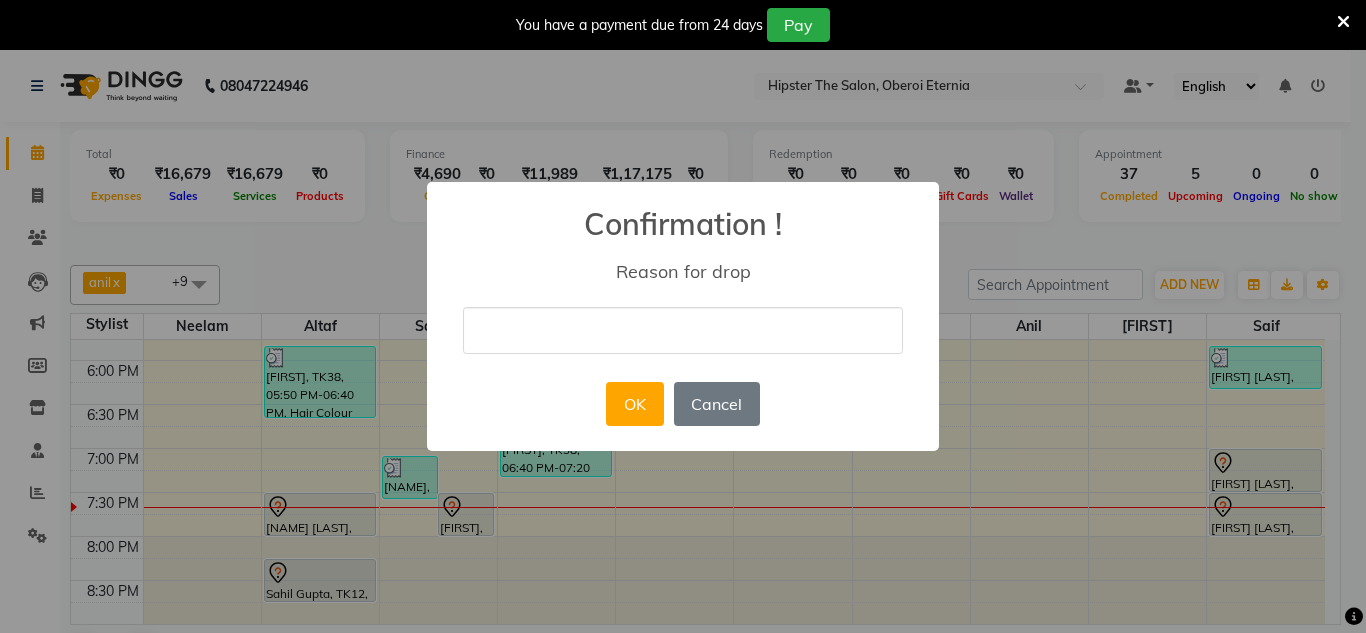 click at bounding box center (683, 330) 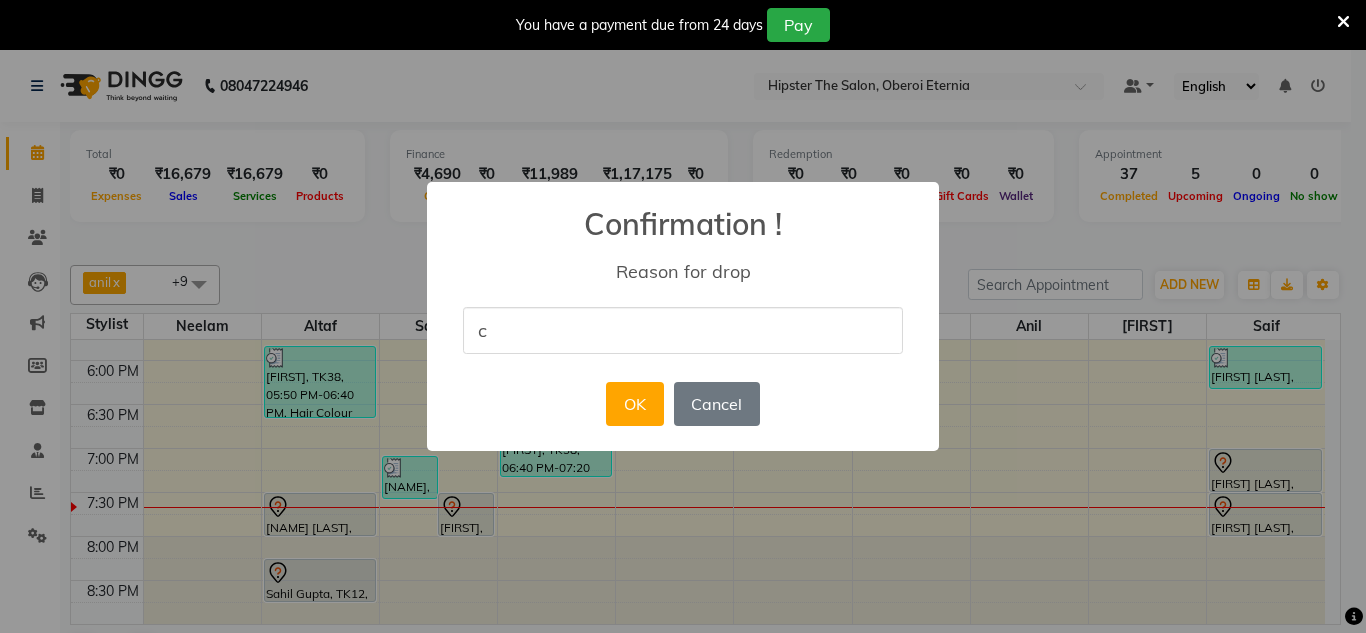 type on "cancel" 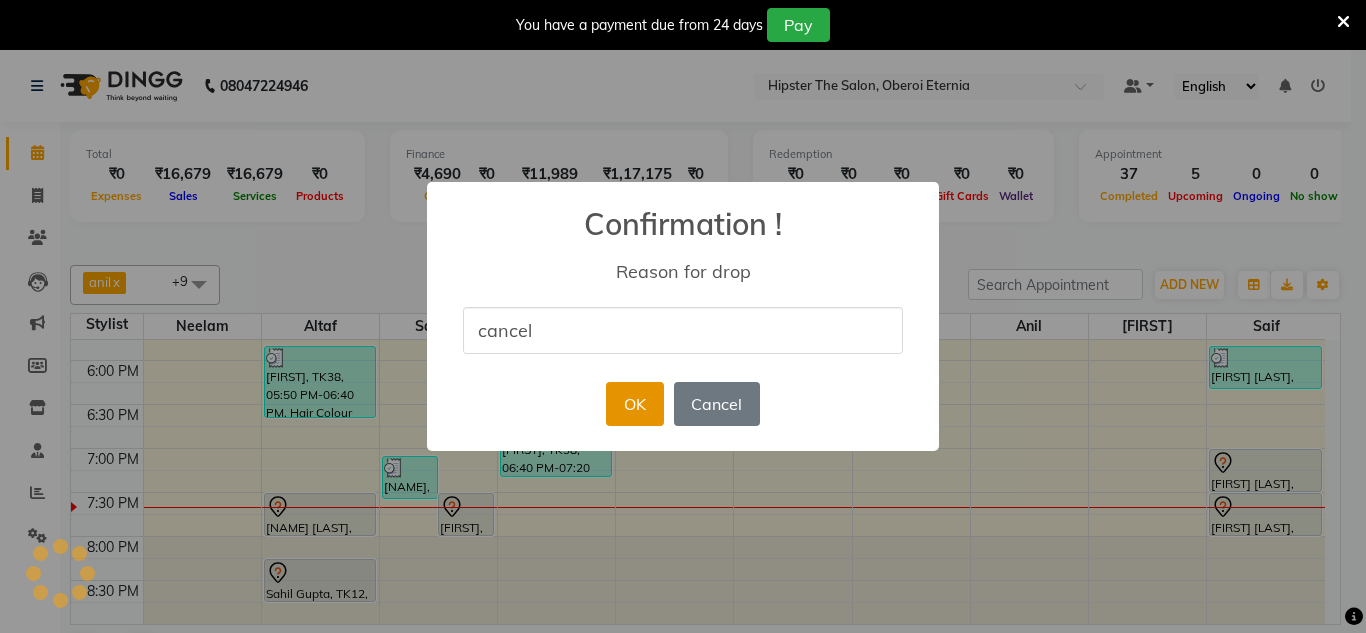click on "OK" at bounding box center [634, 404] 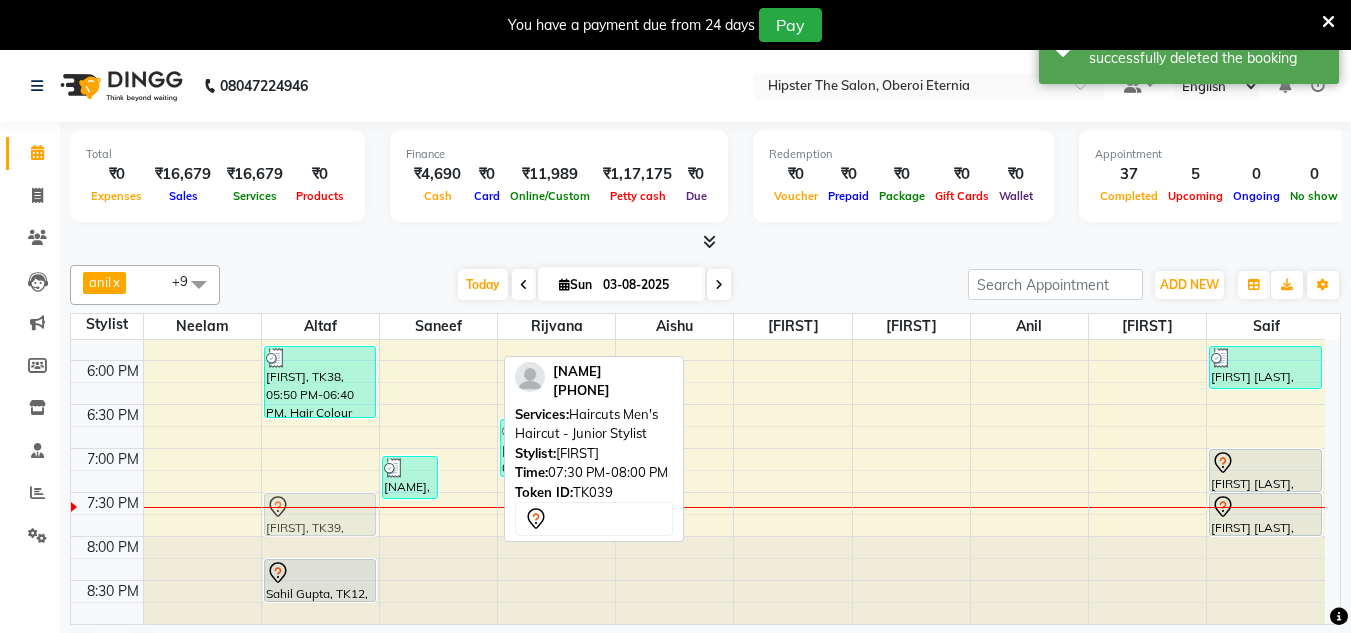 drag, startPoint x: 450, startPoint y: 520, endPoint x: 309, endPoint y: 511, distance: 141.28694 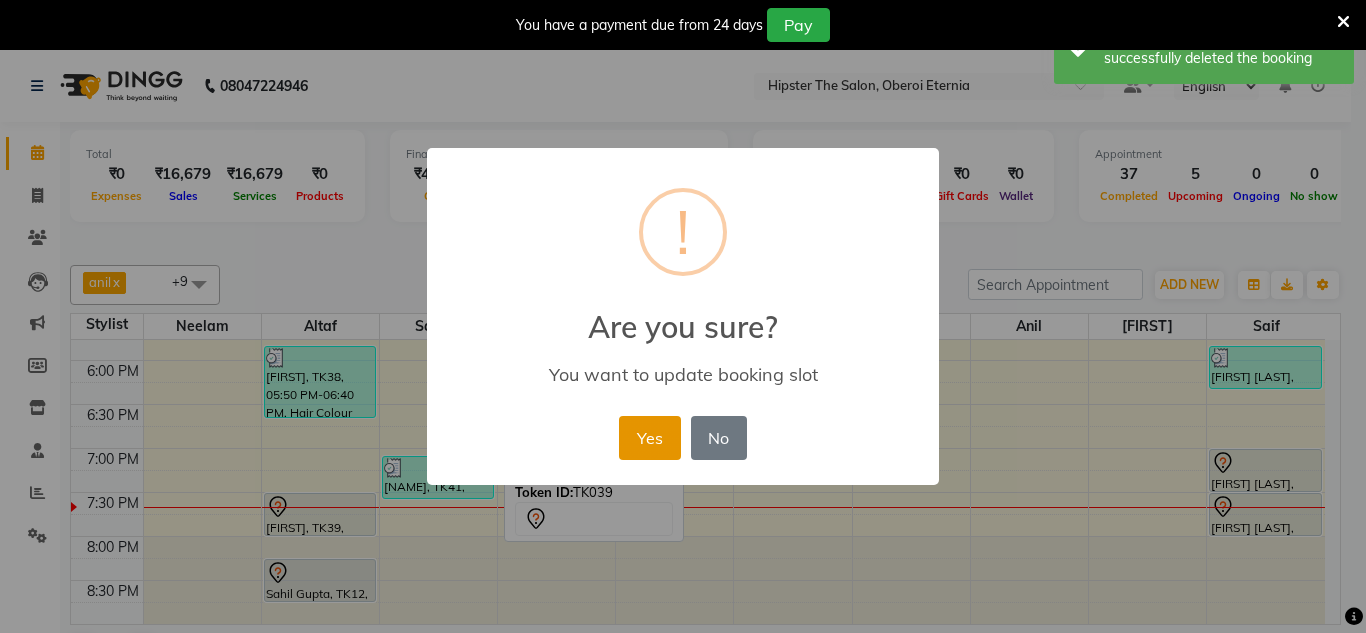click on "Yes" at bounding box center [649, 438] 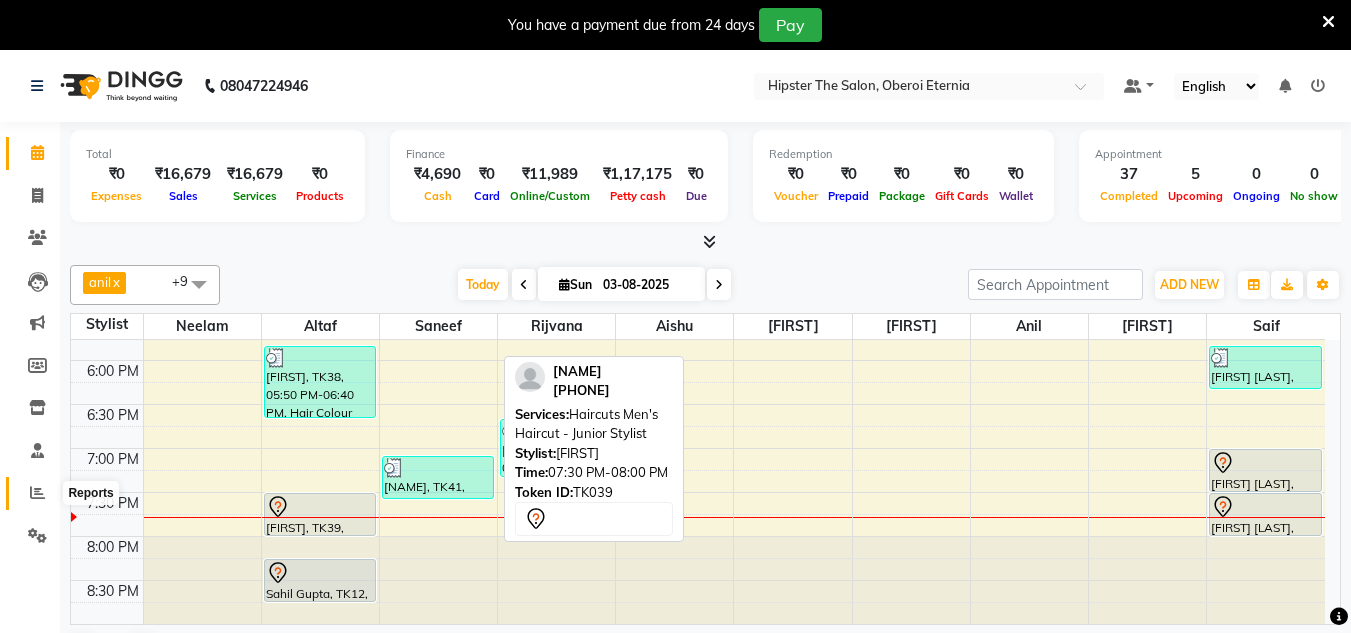 click 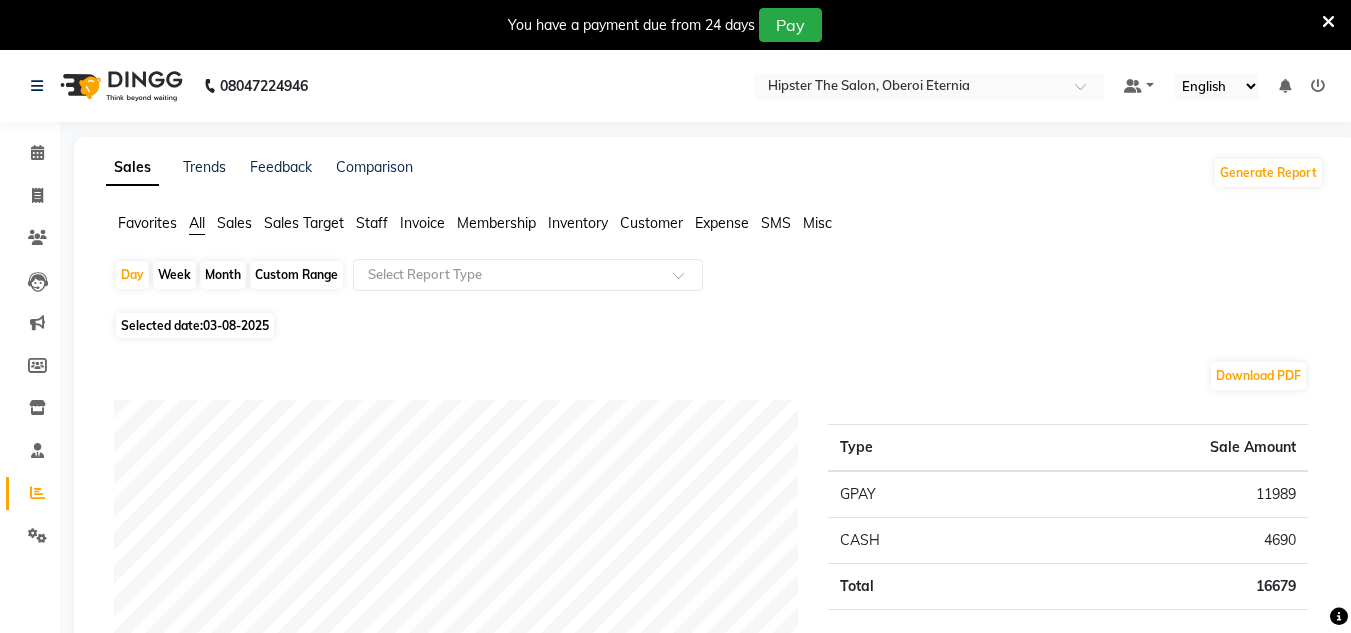 click on "Staff" 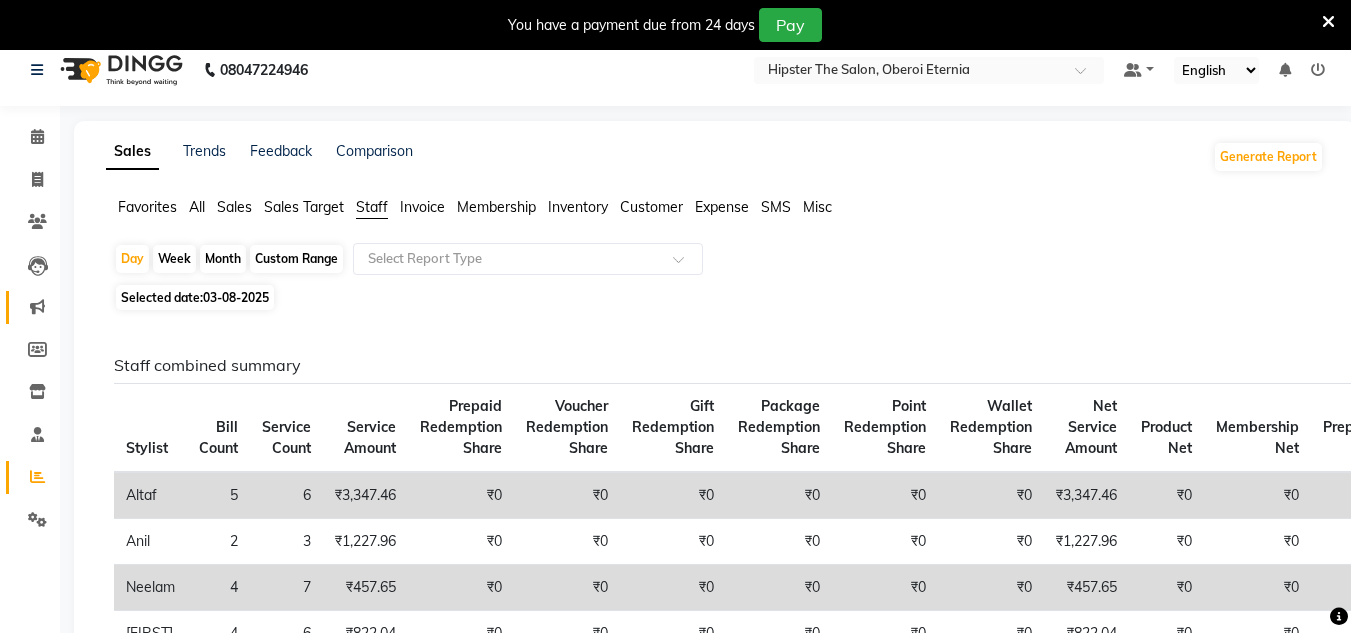 scroll, scrollTop: 7, scrollLeft: 0, axis: vertical 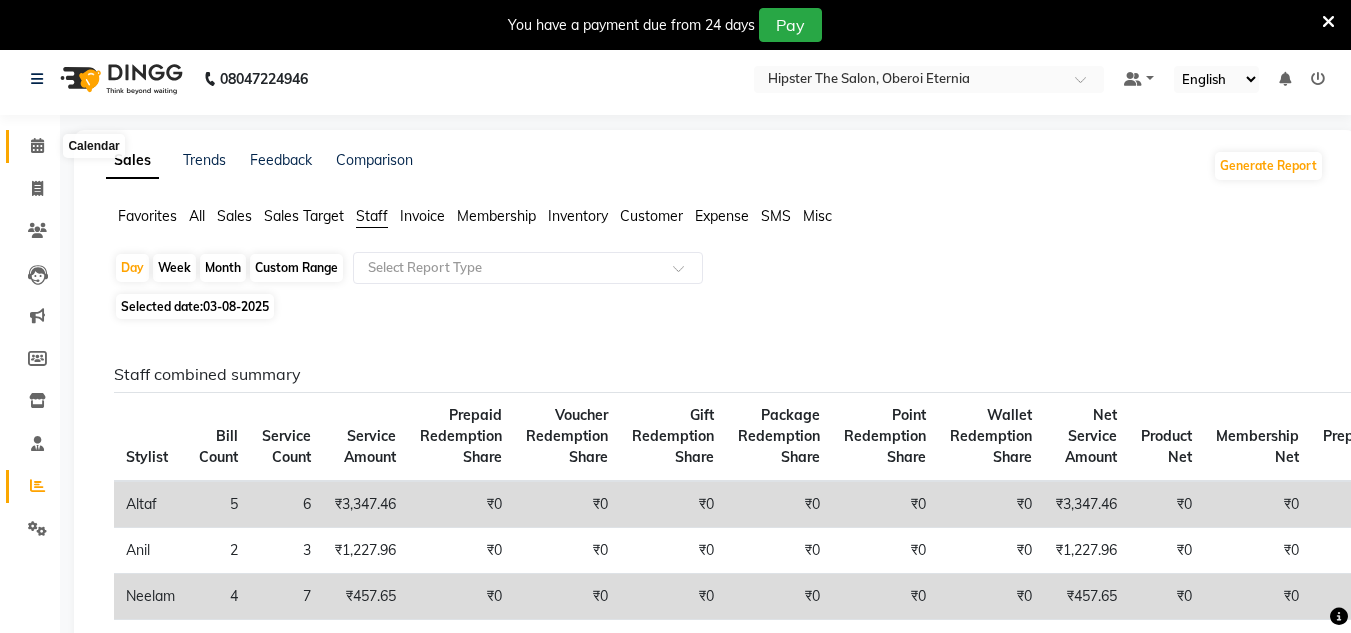 click 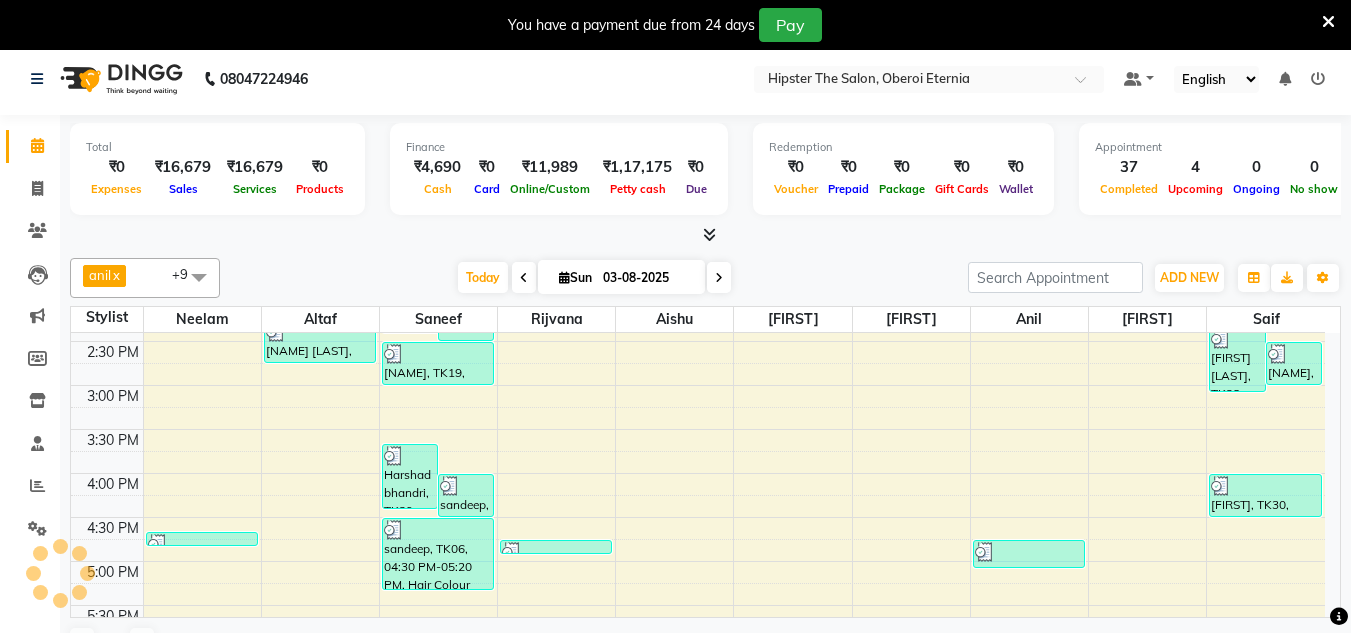 scroll, scrollTop: 859, scrollLeft: 0, axis: vertical 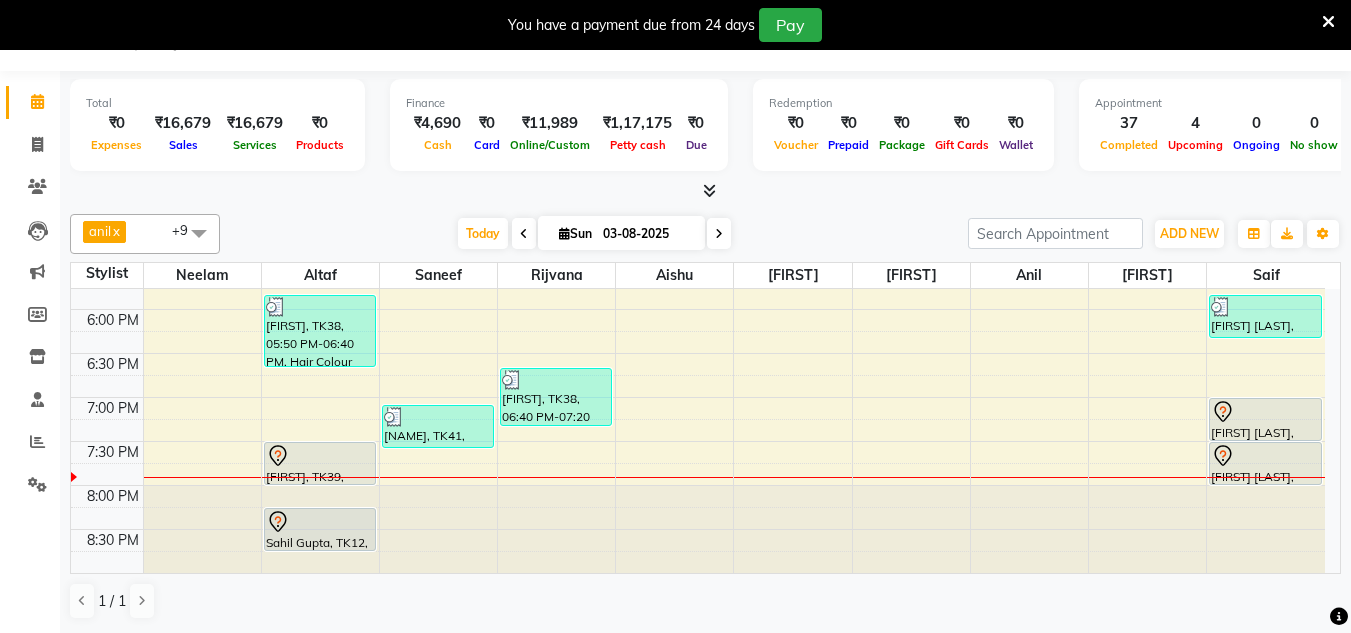 click at bounding box center (719, 233) 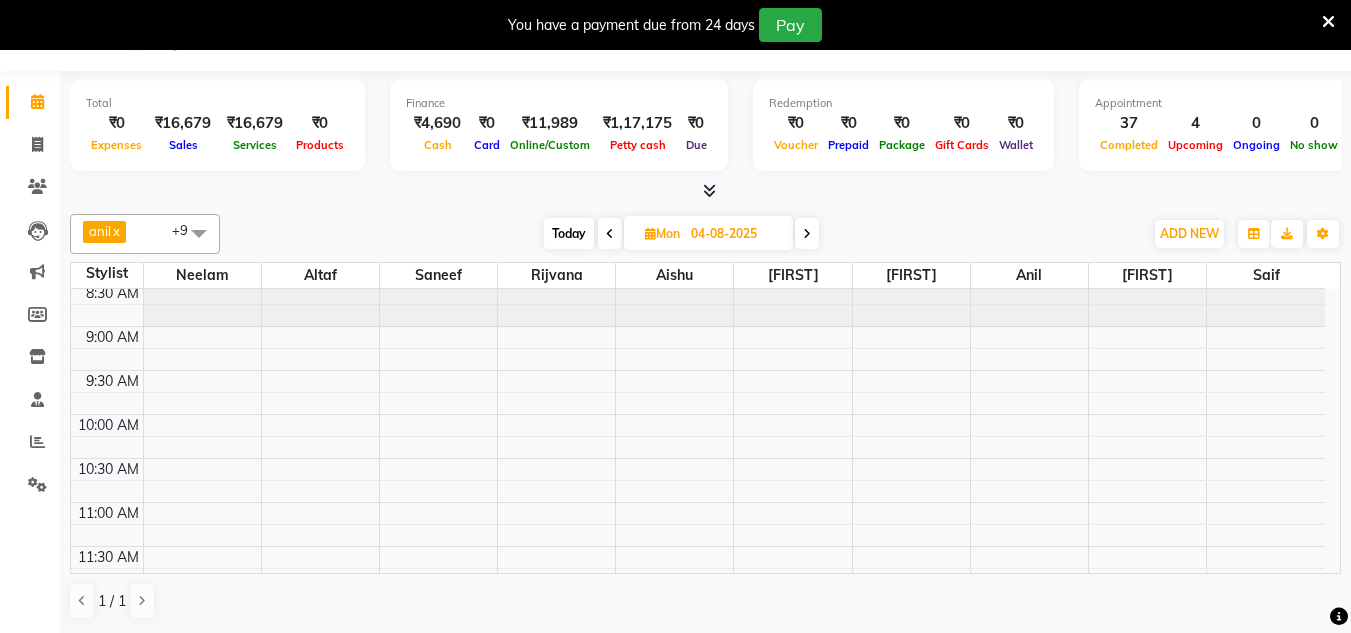 scroll, scrollTop: 0, scrollLeft: 0, axis: both 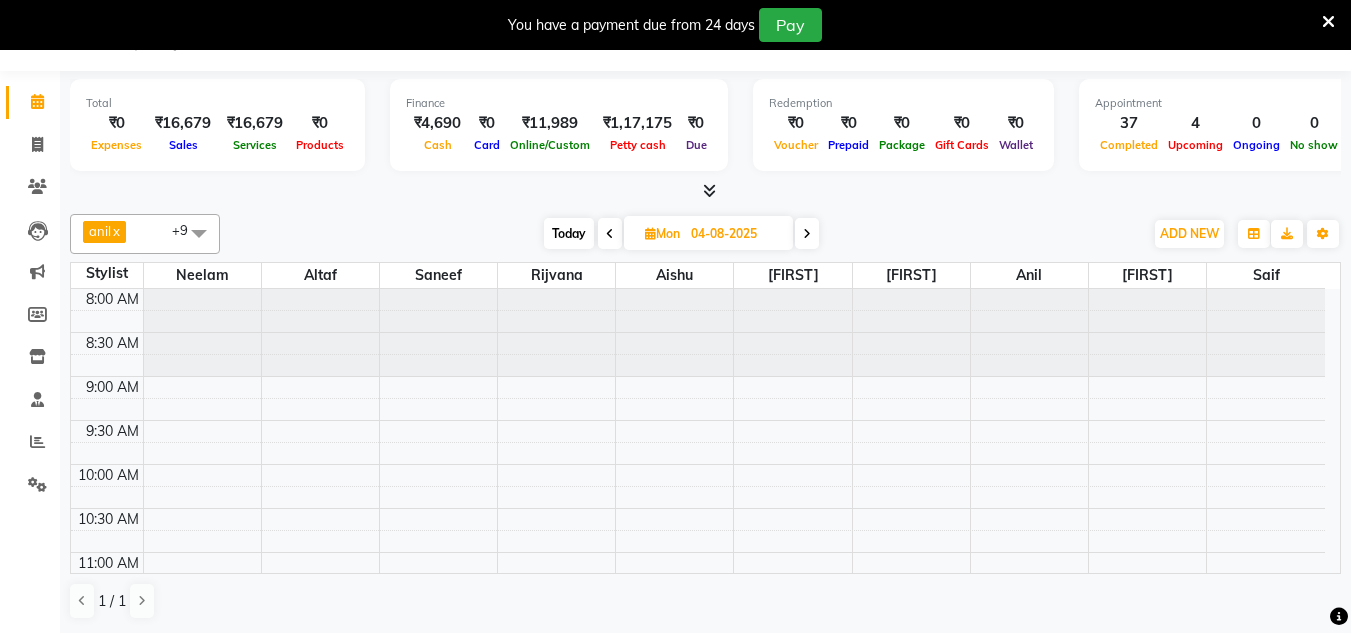 click on "Today" at bounding box center [569, 233] 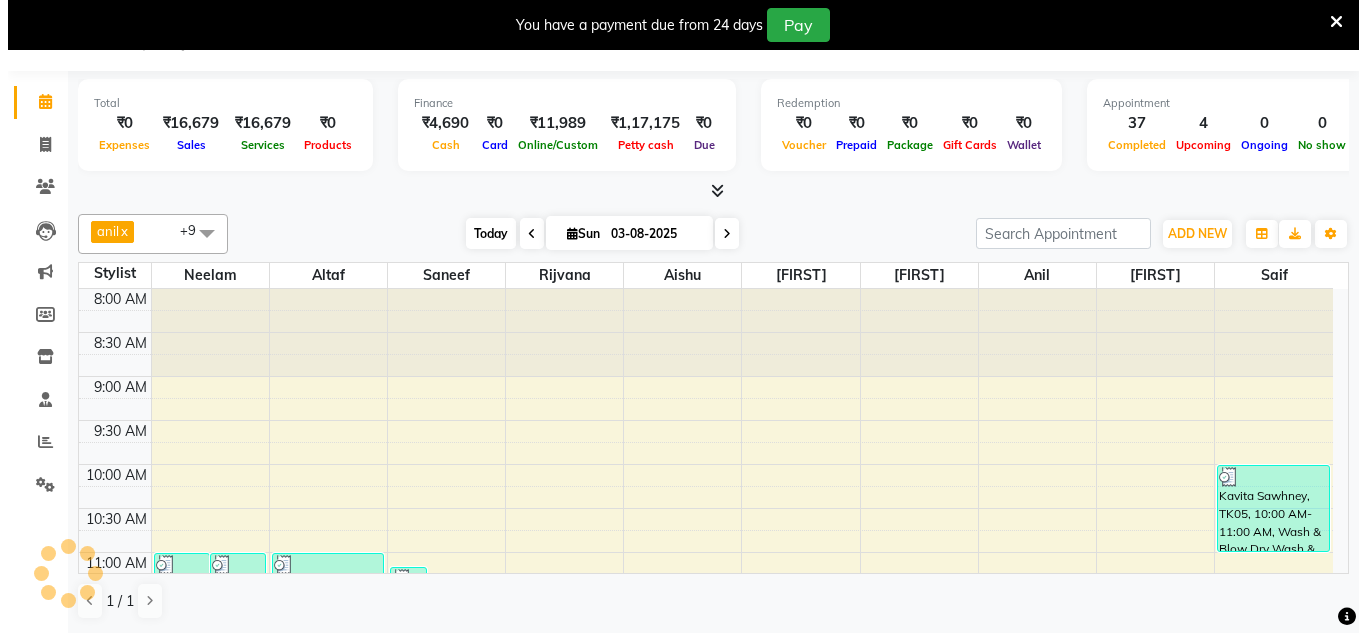 scroll, scrollTop: 859, scrollLeft: 0, axis: vertical 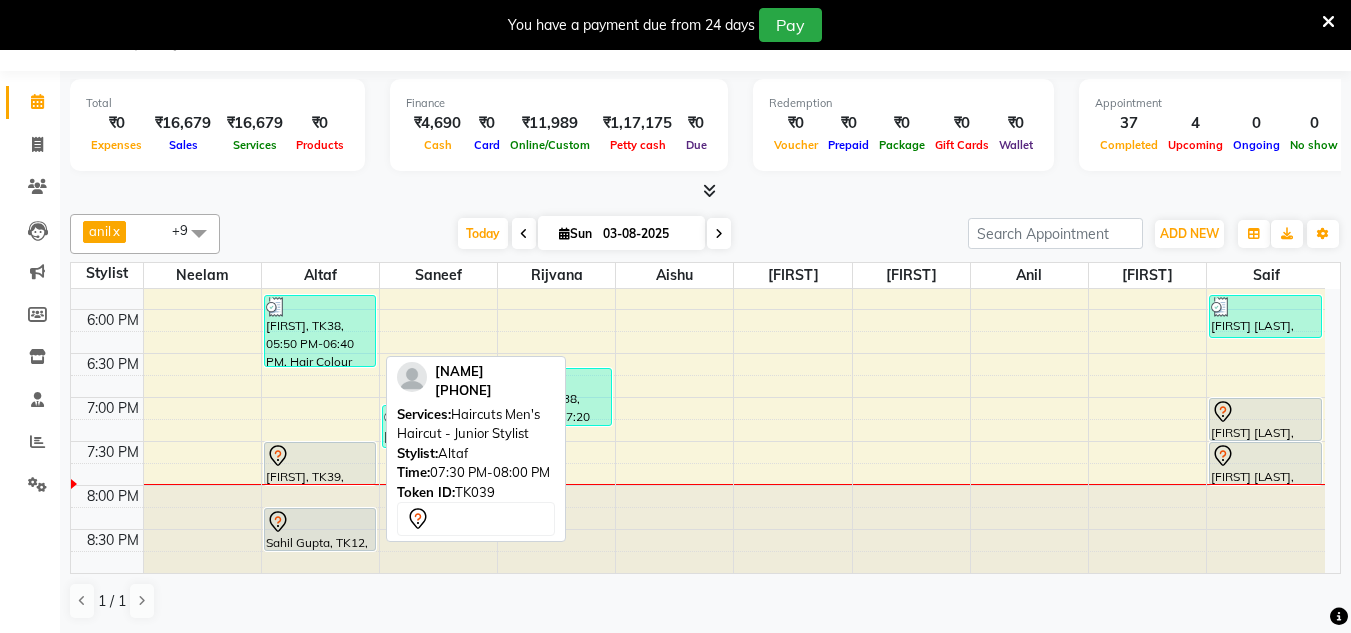 click at bounding box center [320, 456] 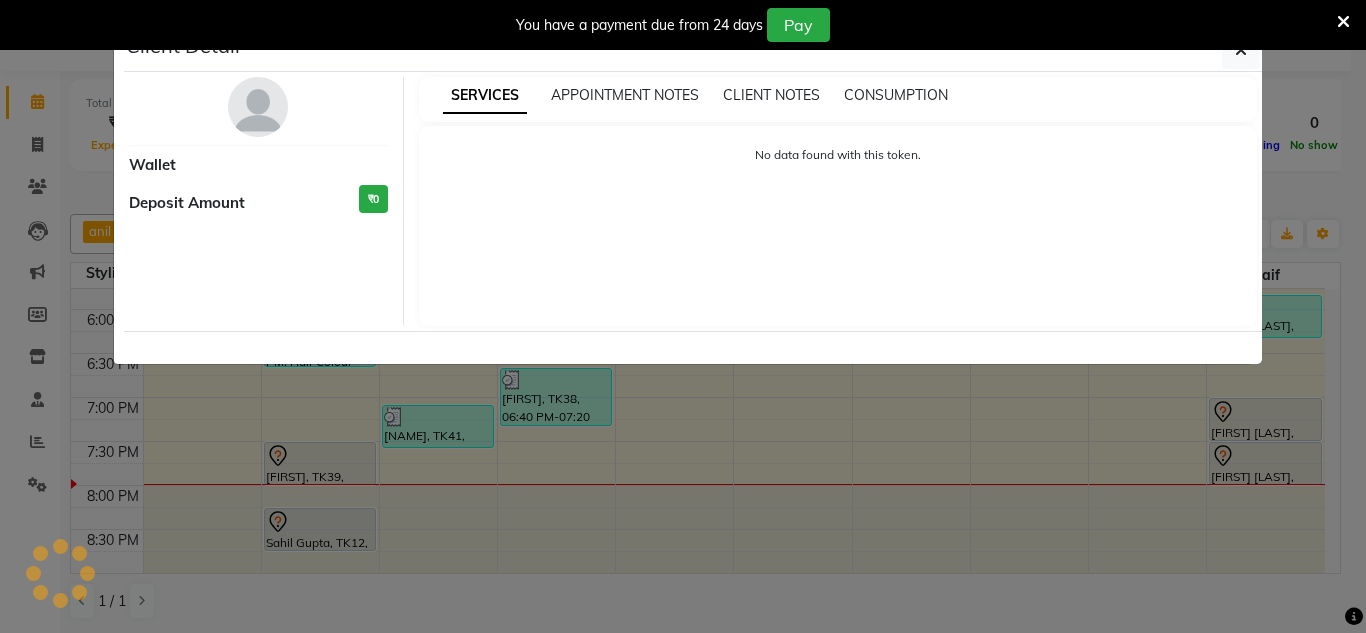 select on "7" 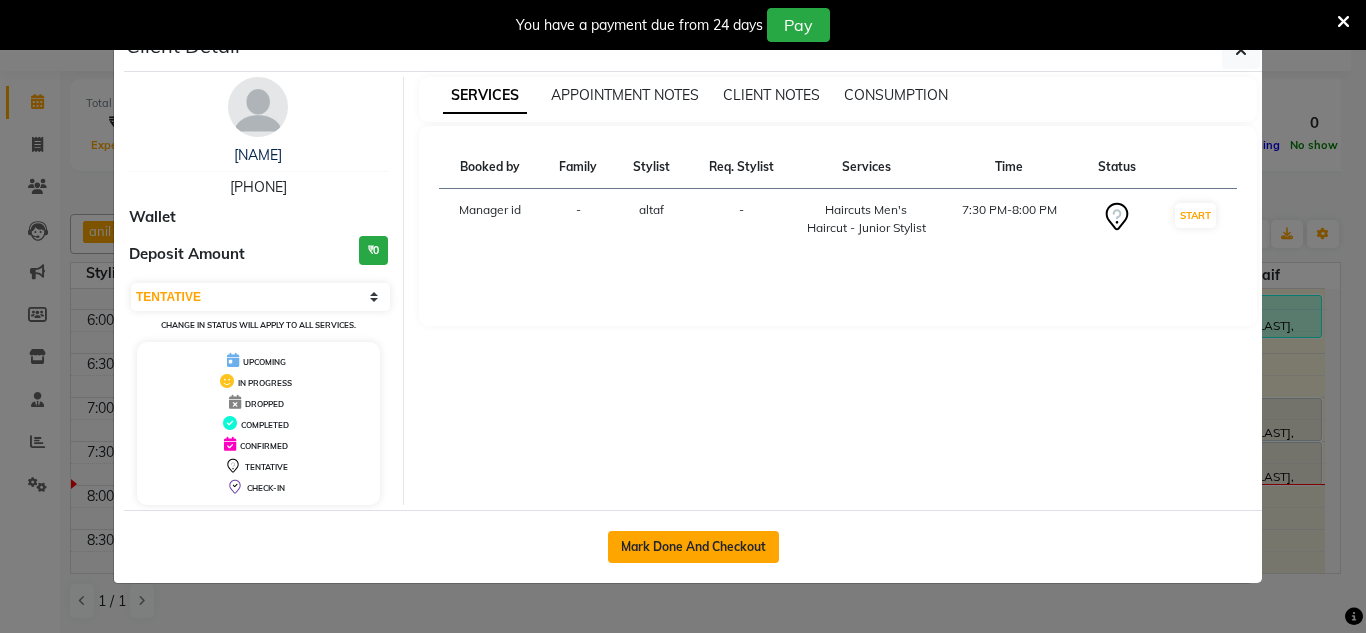 click on "Mark Done And Checkout" 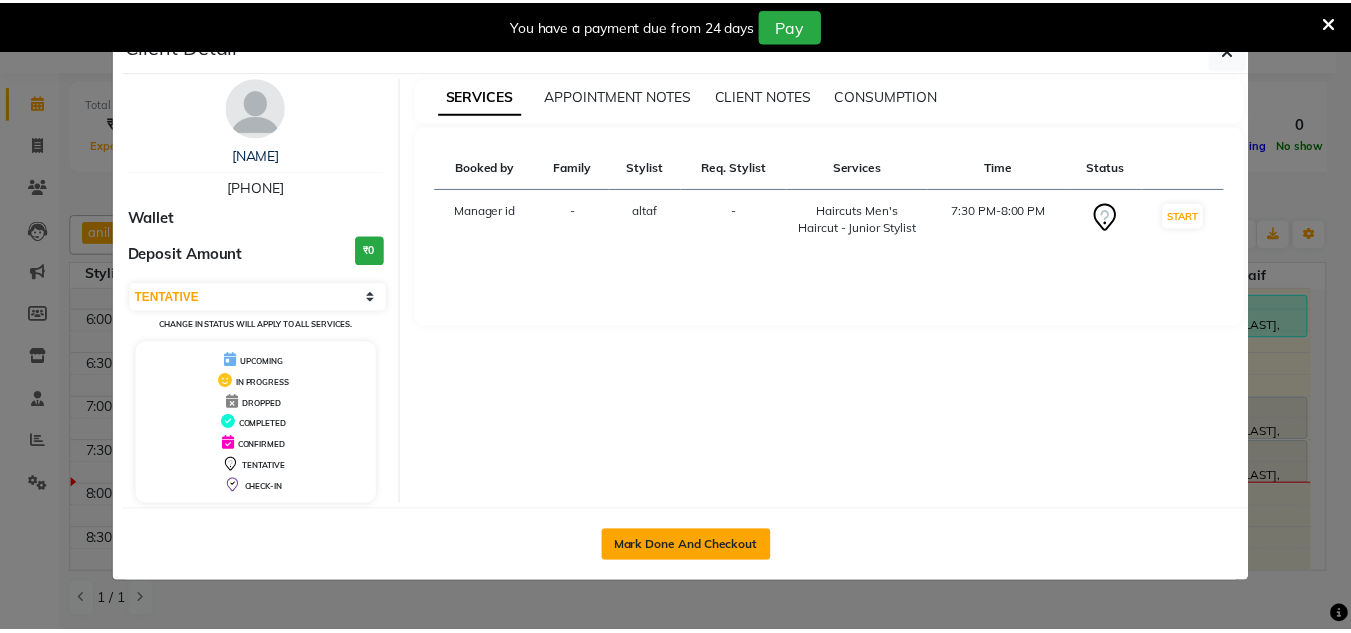 scroll, scrollTop: 50, scrollLeft: 0, axis: vertical 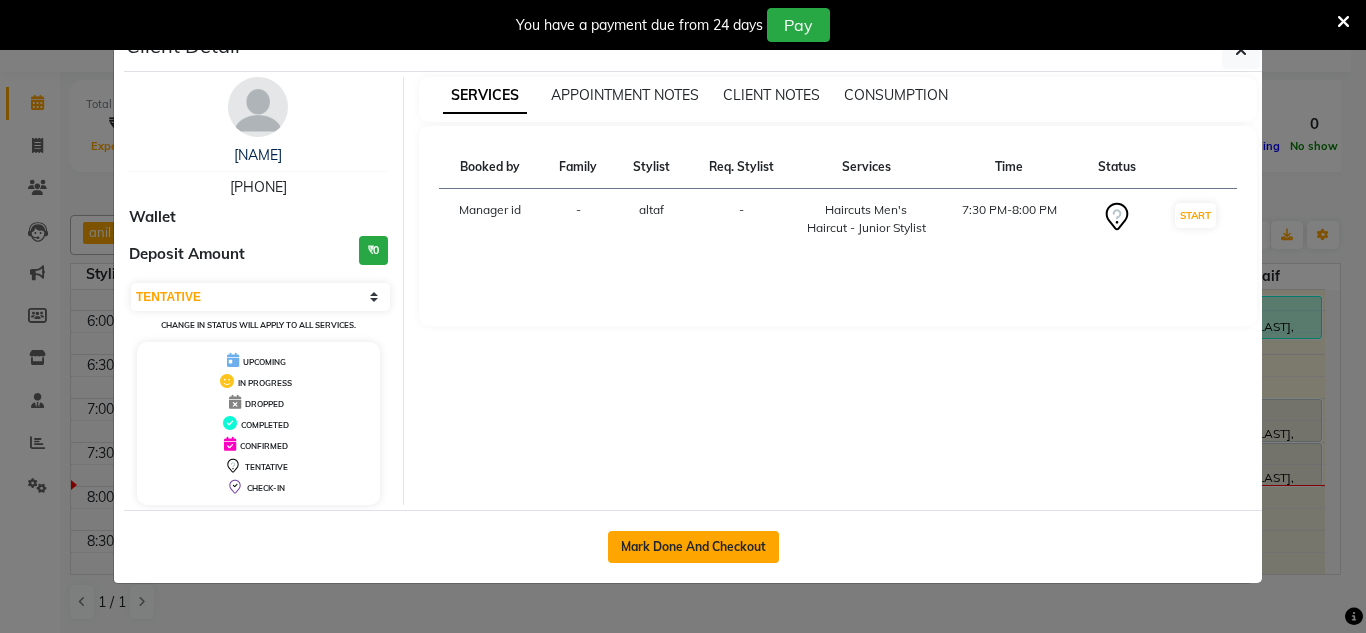 select on "8592" 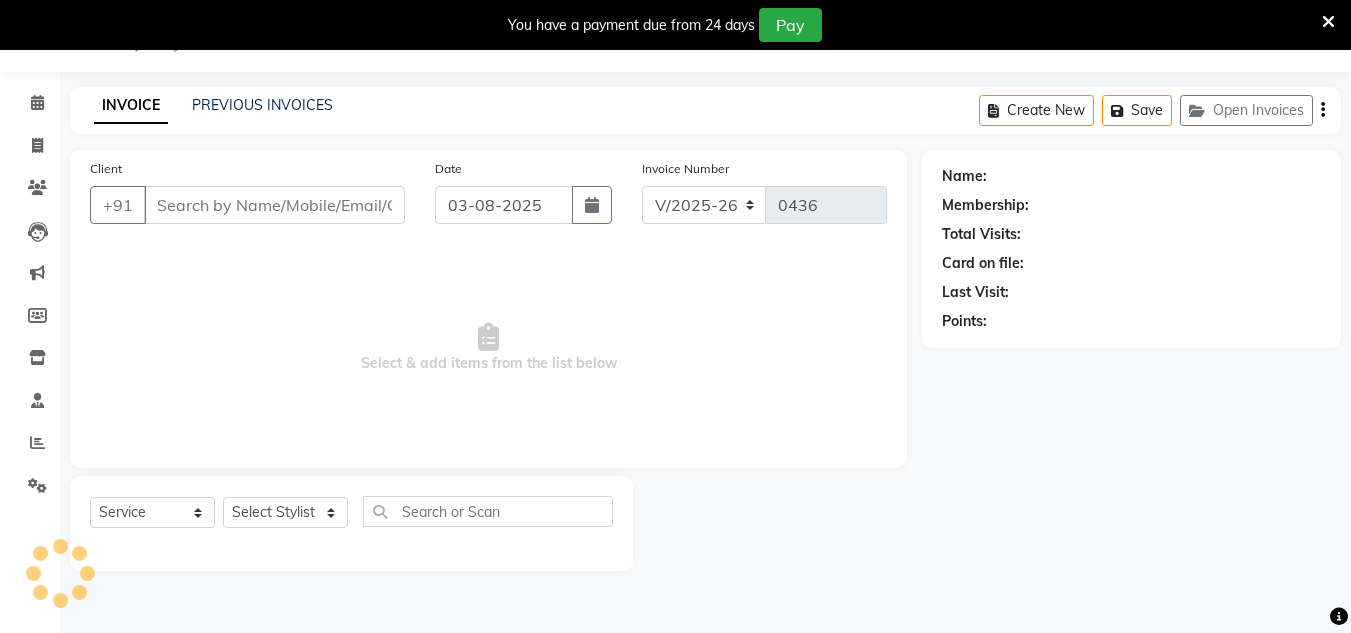 type on "[PHONE]" 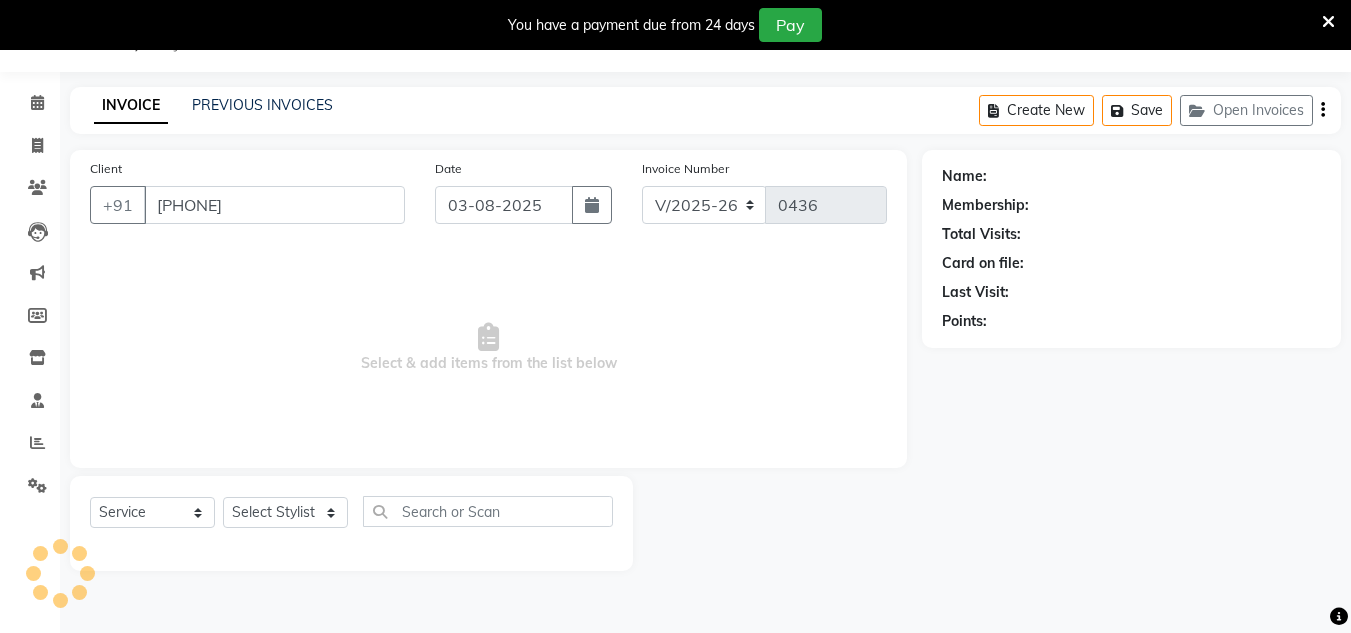 select on "85979" 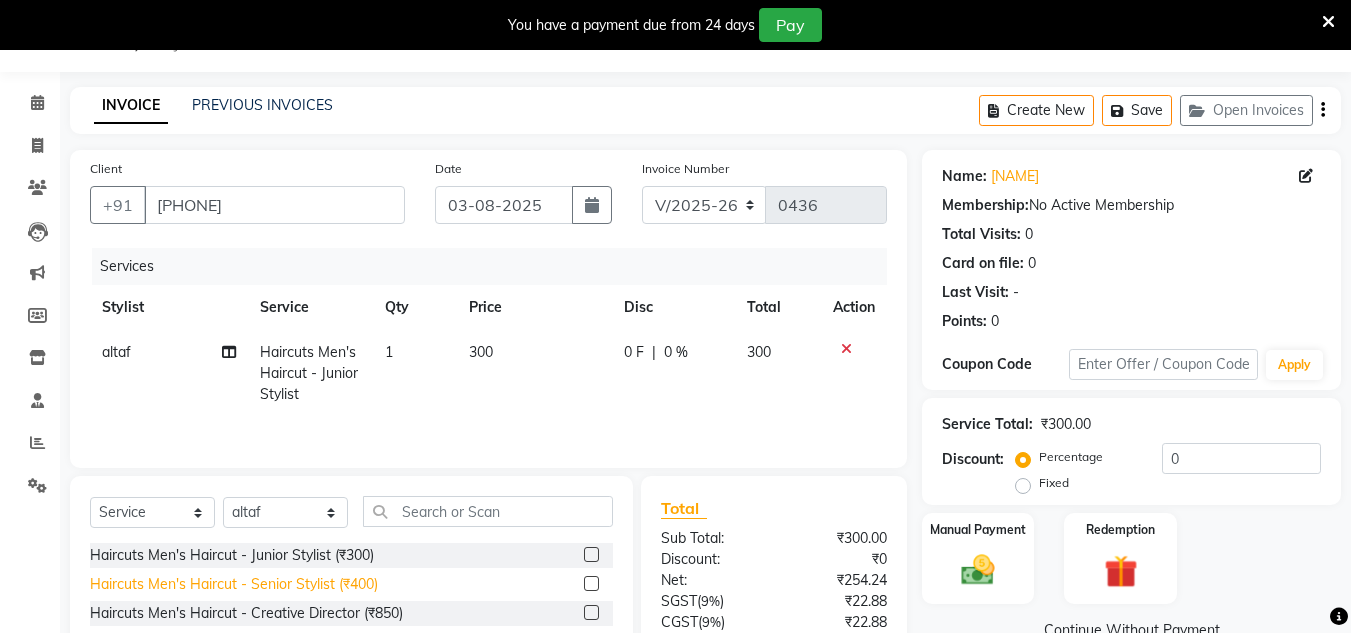click on "Haircuts Men's Haircut - Senior Stylist (₹400)" 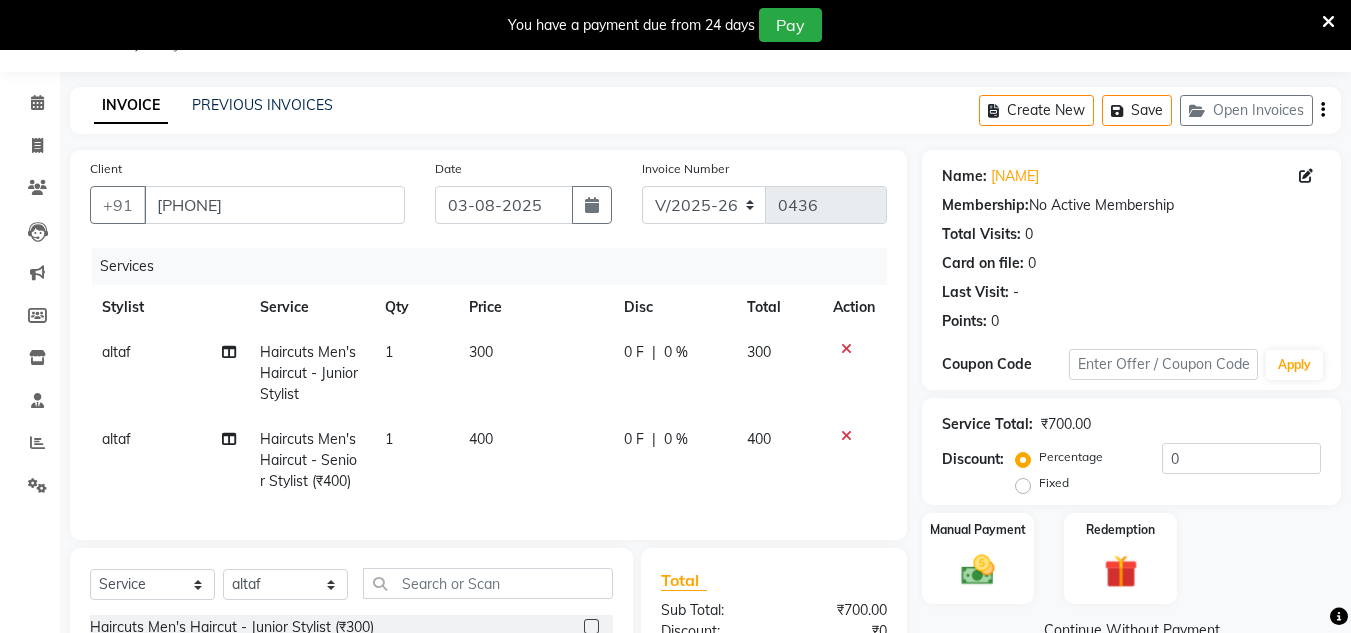 checkbox on "false" 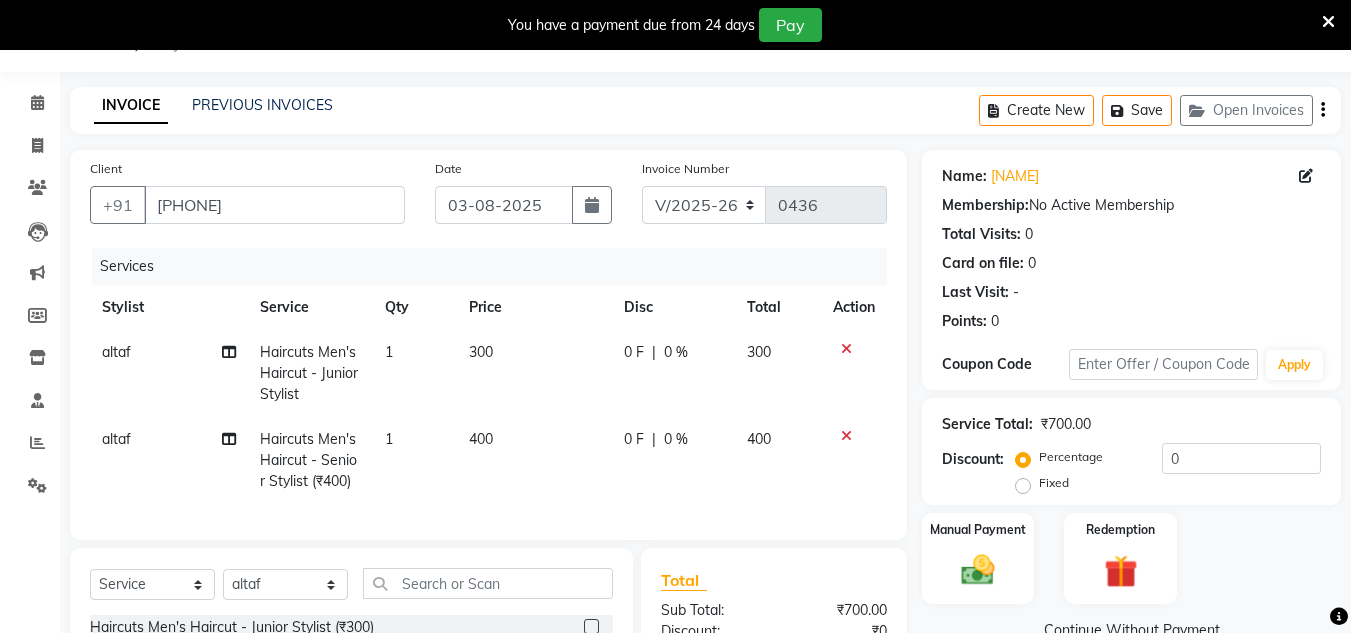 click 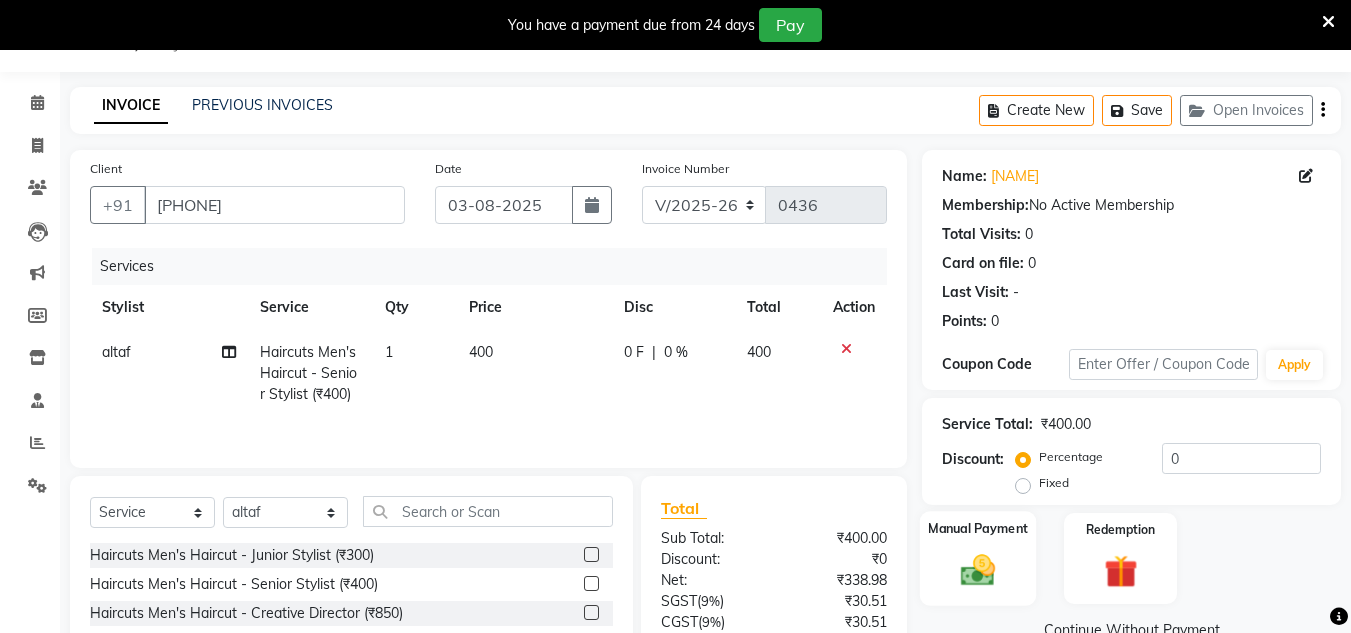 click 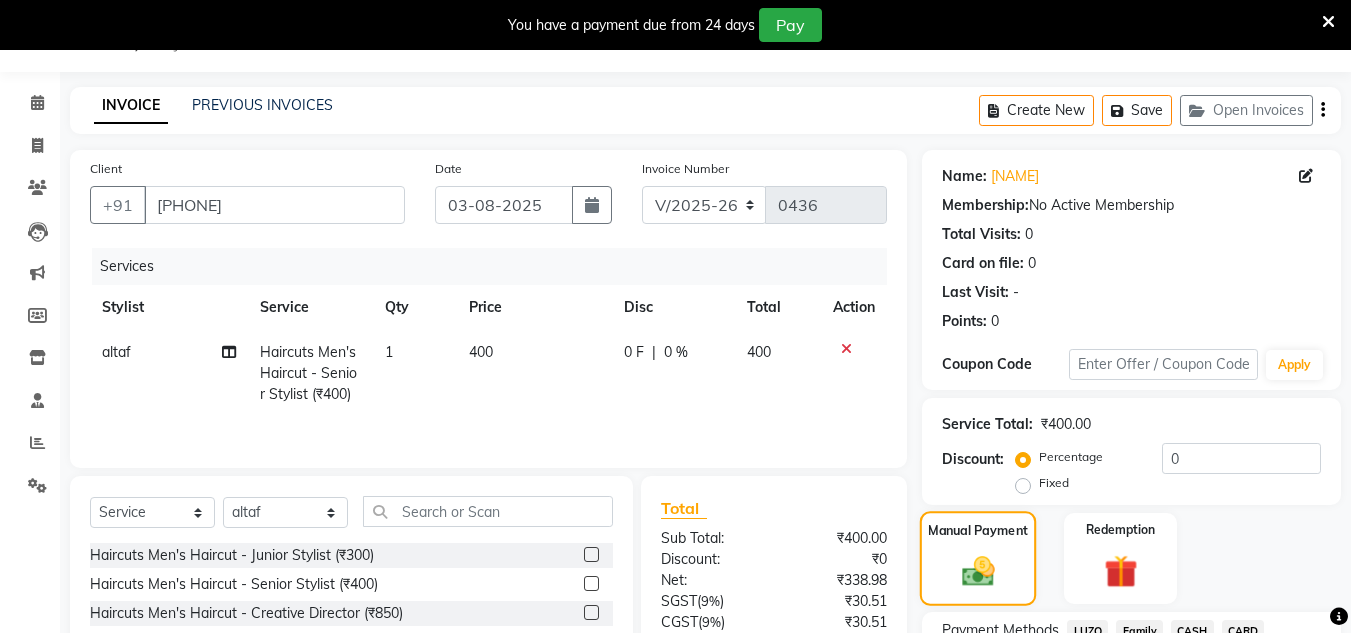 scroll, scrollTop: 220, scrollLeft: 0, axis: vertical 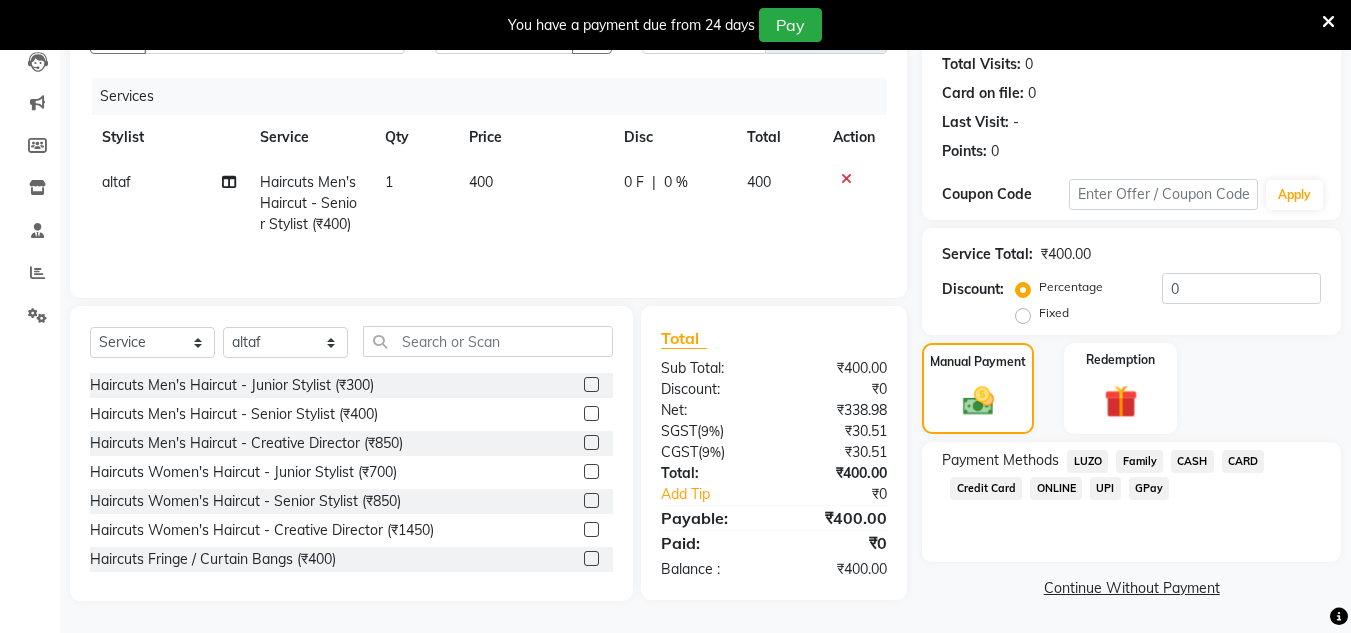 click on "CASH" 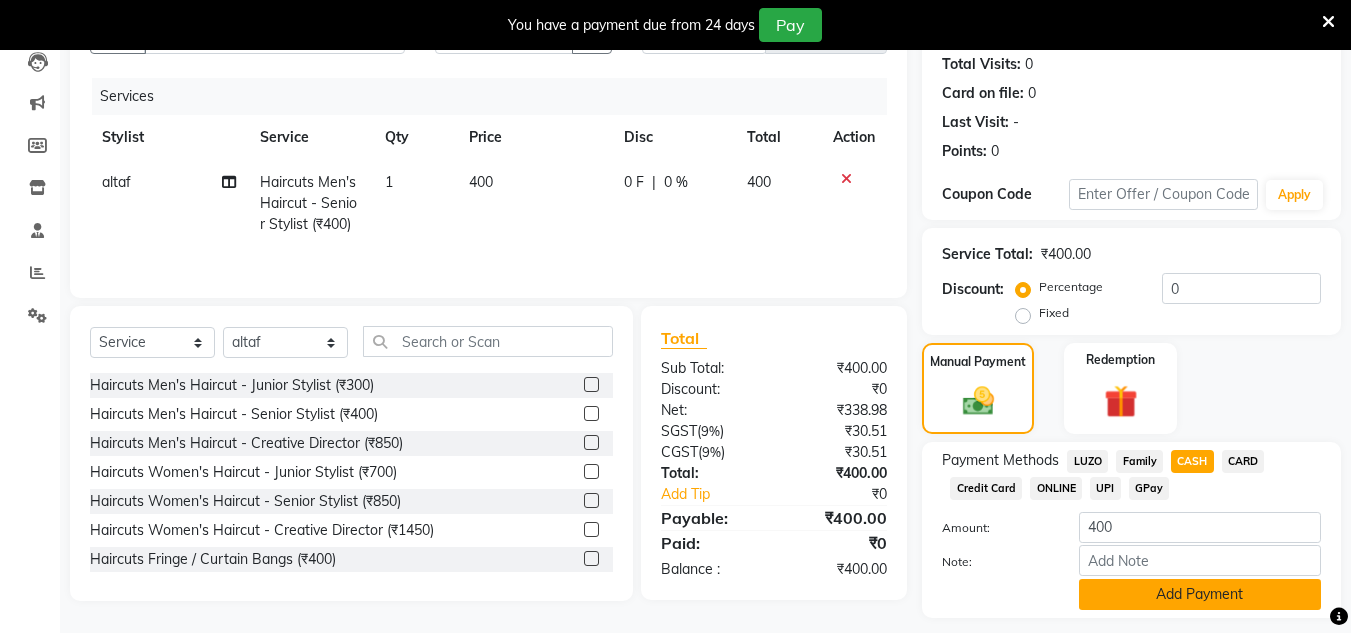 click on "Add Payment" 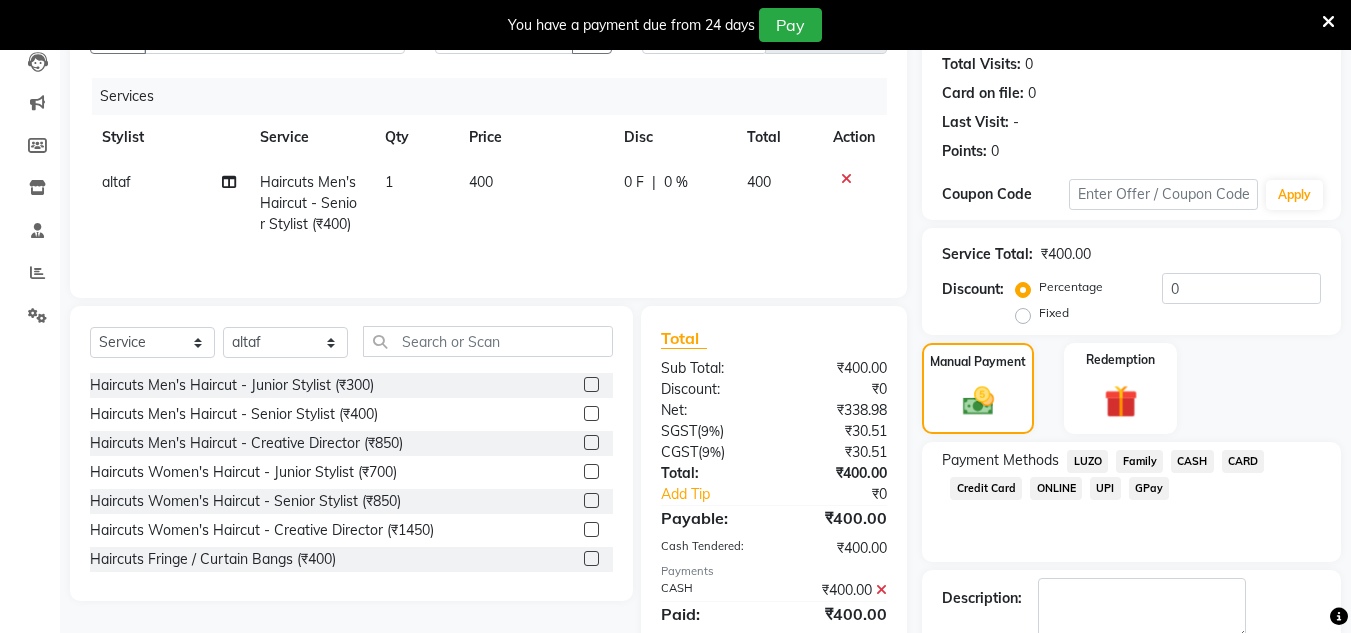 scroll, scrollTop: 333, scrollLeft: 0, axis: vertical 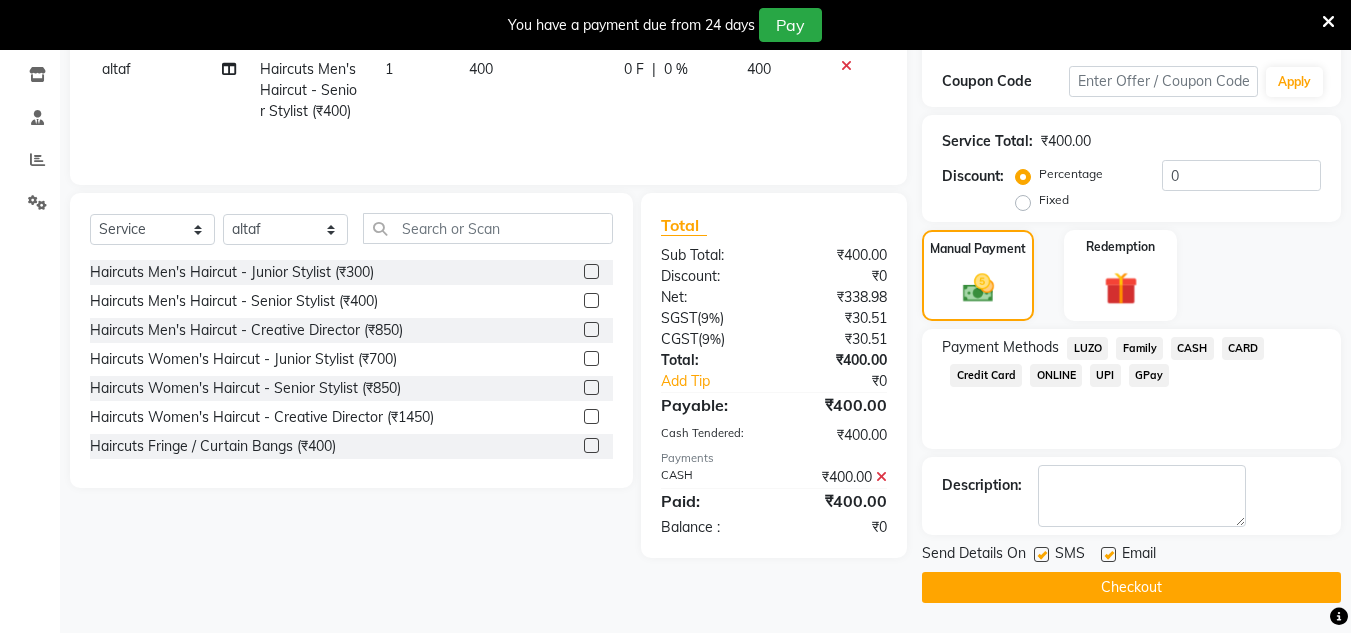 click on "Checkout" 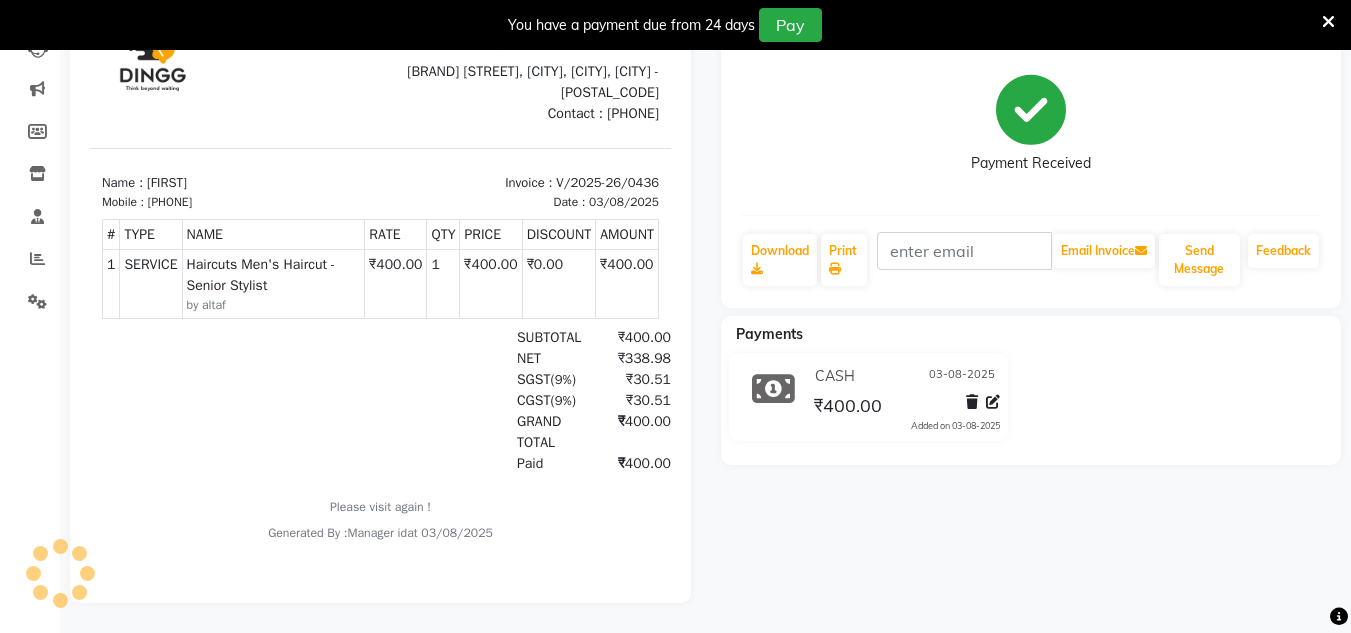 scroll, scrollTop: 0, scrollLeft: 0, axis: both 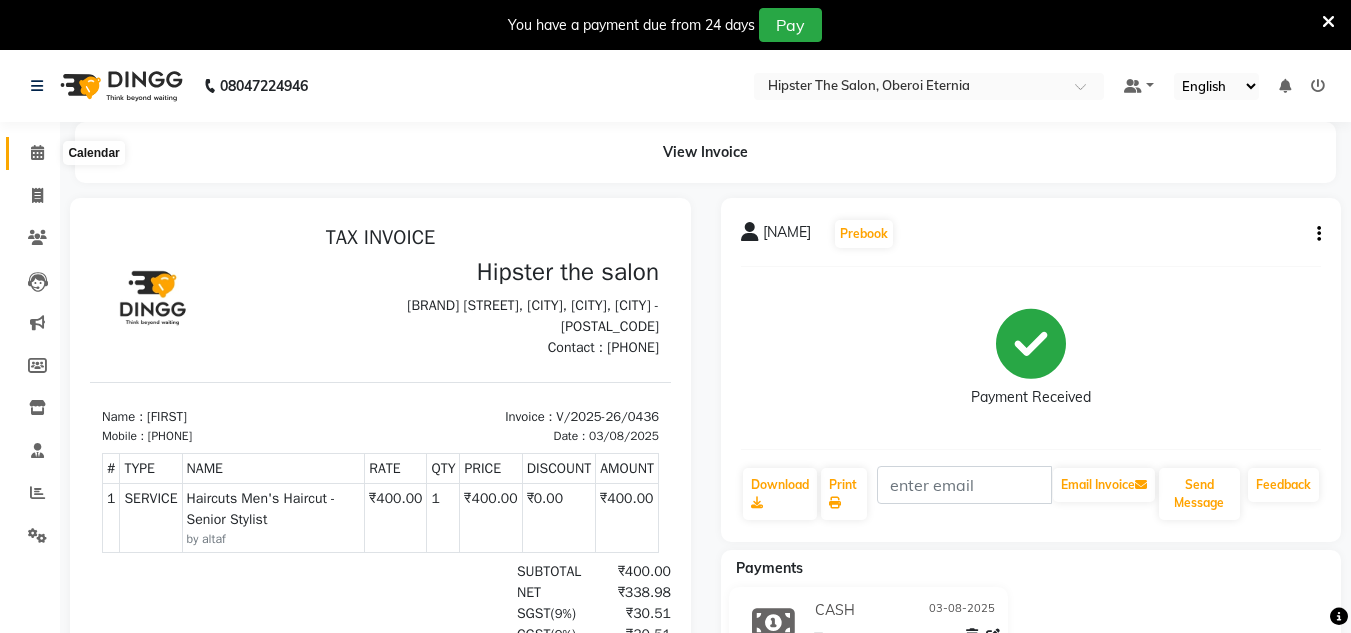 click 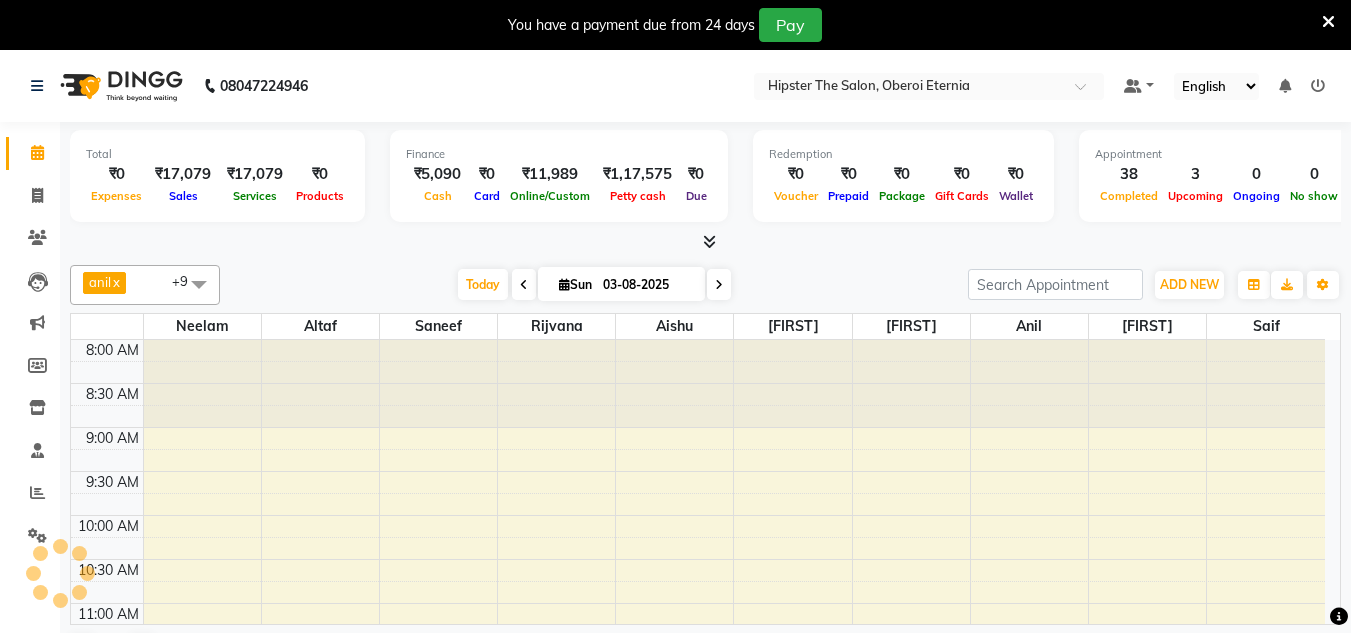 scroll, scrollTop: 0, scrollLeft: 0, axis: both 